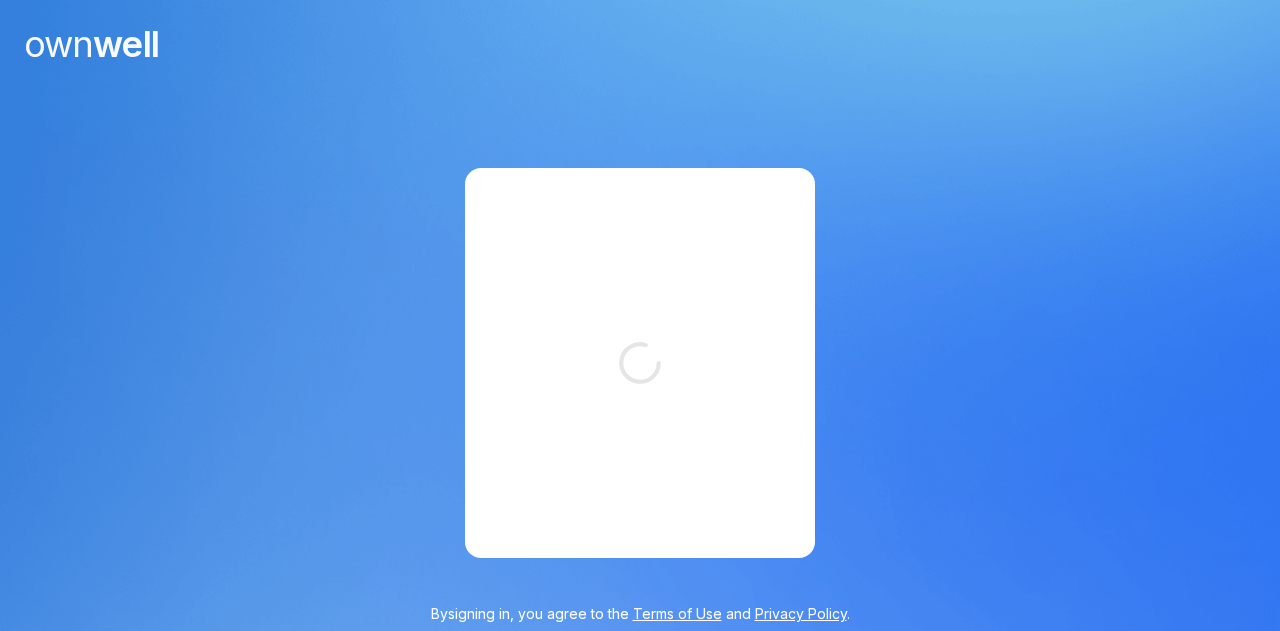 scroll, scrollTop: 0, scrollLeft: 0, axis: both 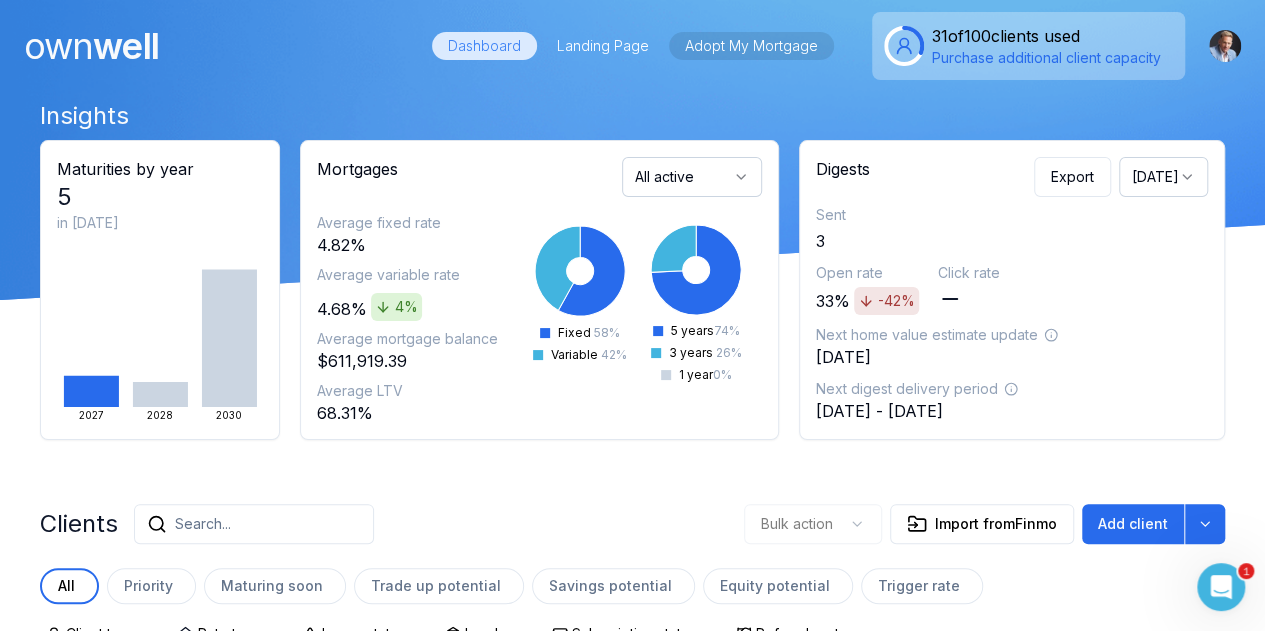 click on "Adopt My Mortgage" at bounding box center (751, 46) 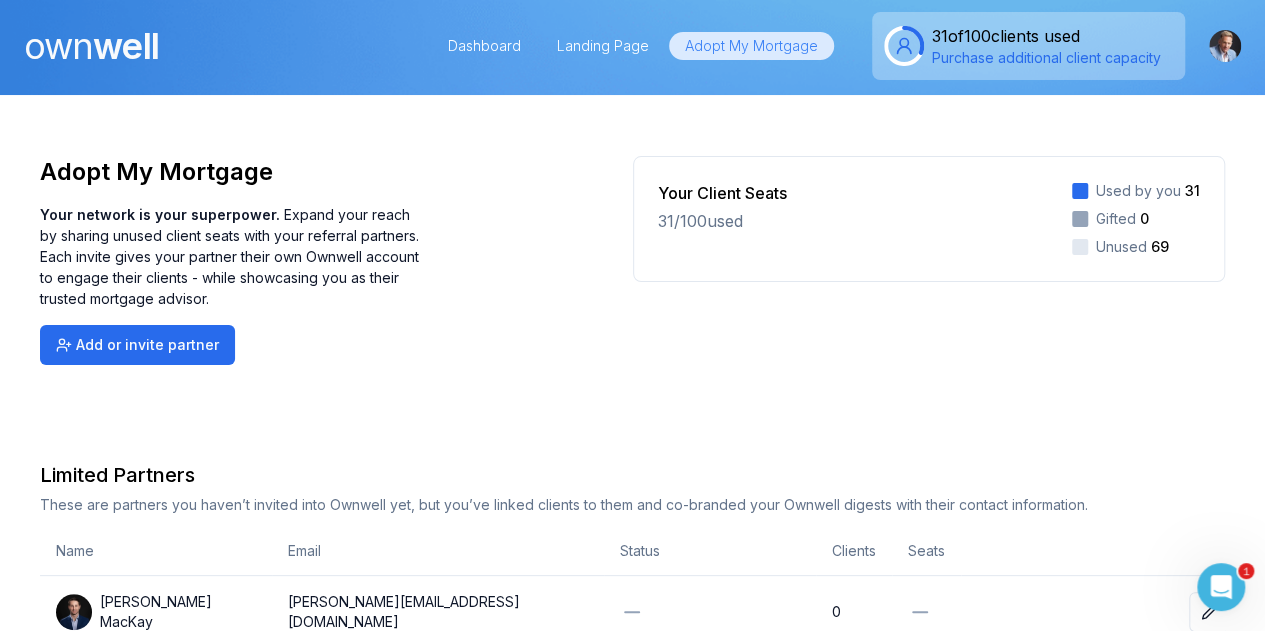click on "Adopt My Mortgage" at bounding box center (751, 46) 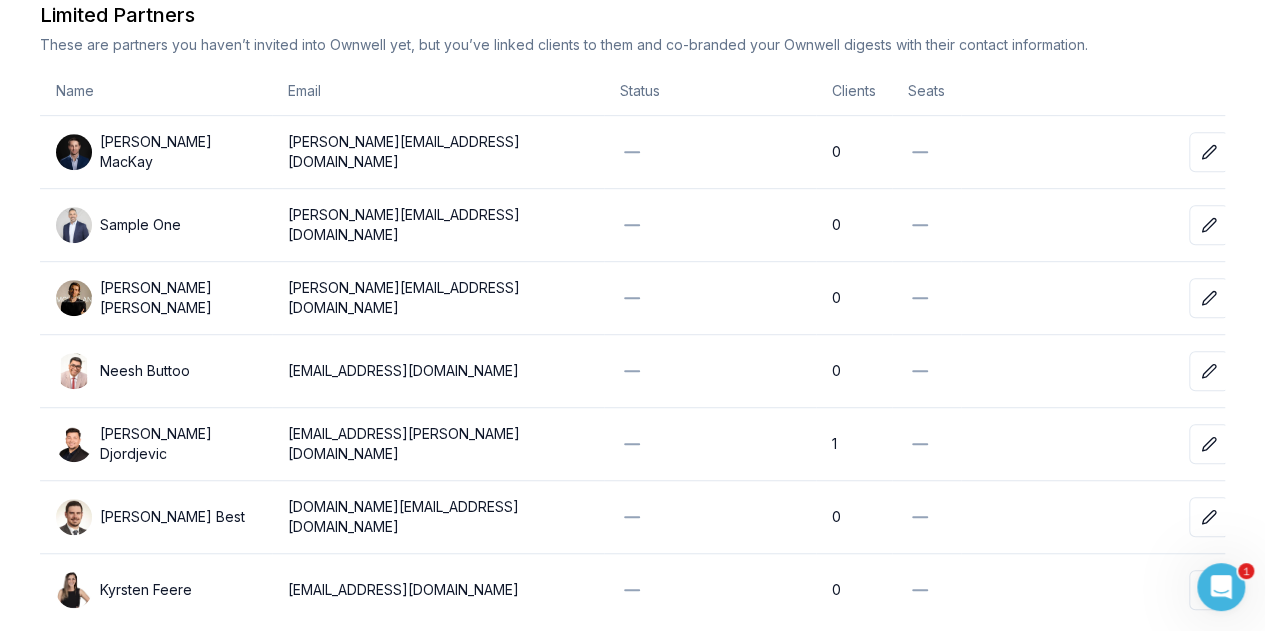 scroll, scrollTop: 533, scrollLeft: 0, axis: vertical 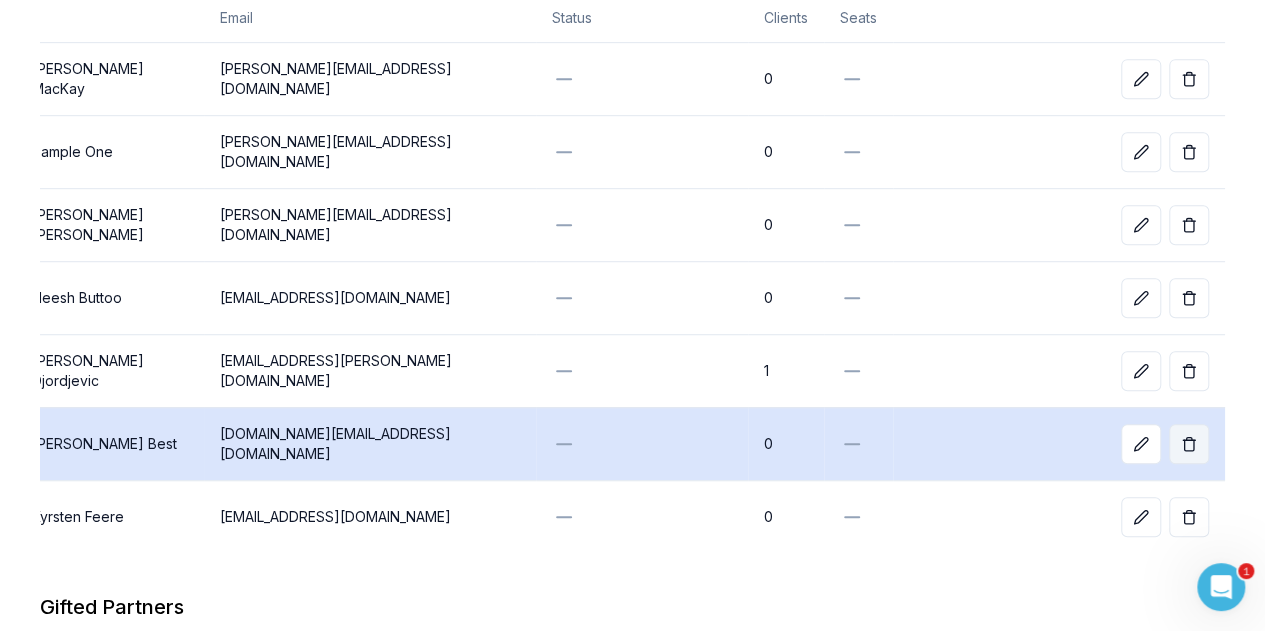 click at bounding box center (1189, 444) 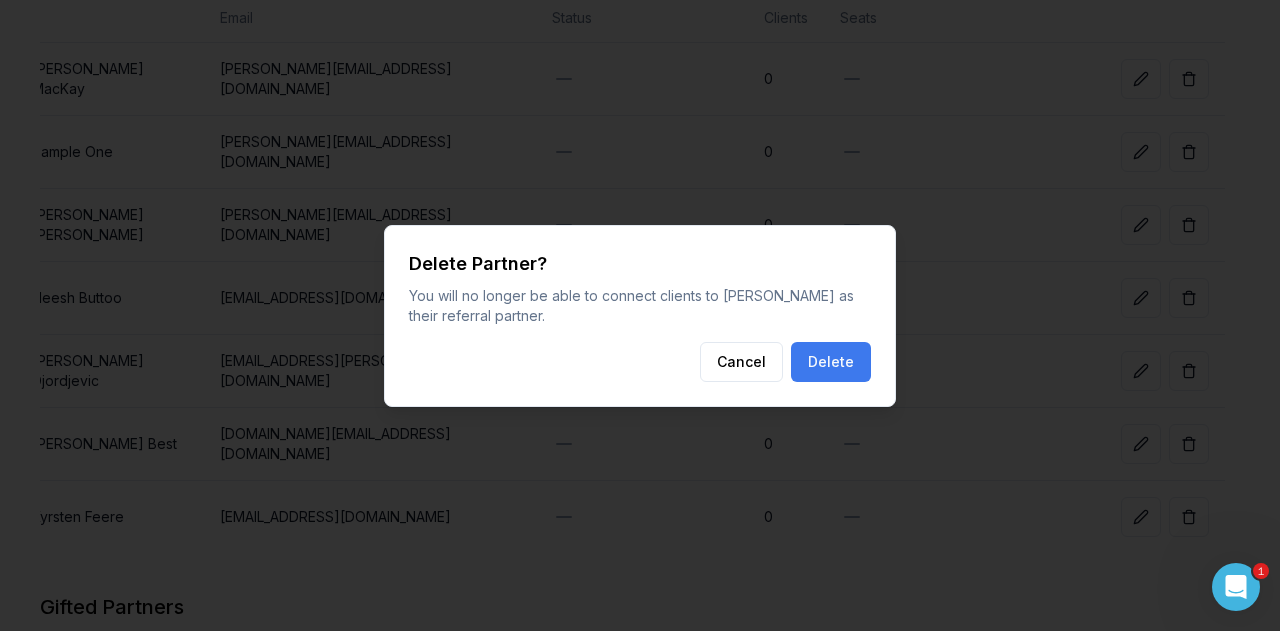 click on "Delete" at bounding box center [831, 362] 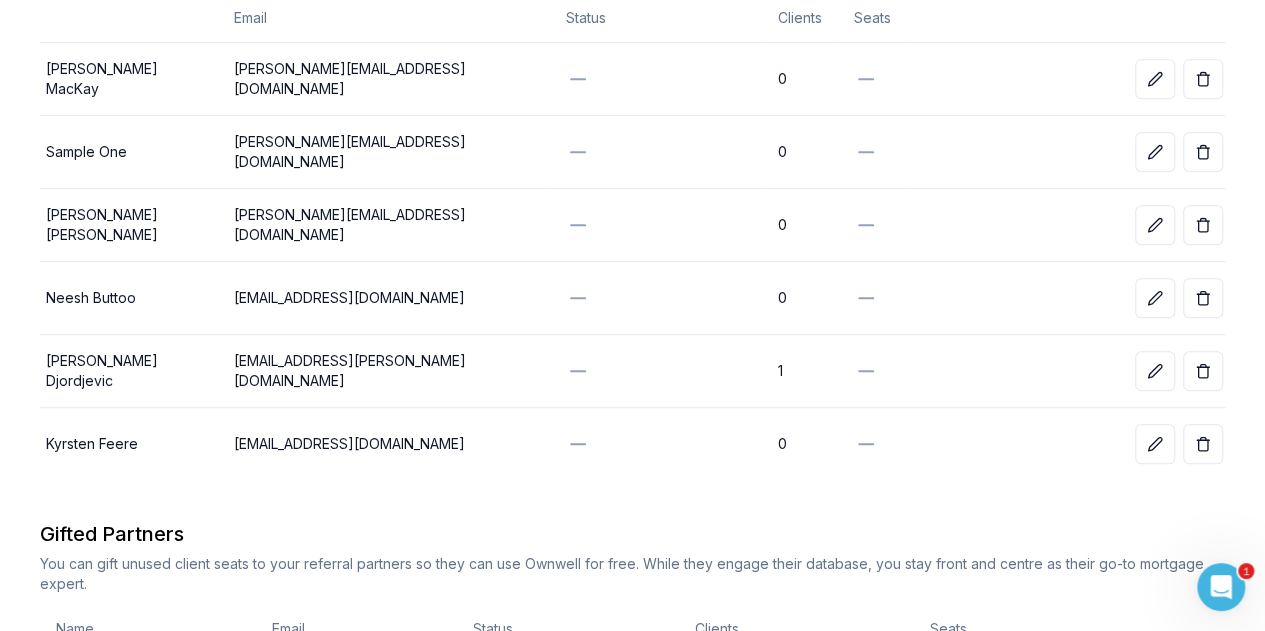 scroll, scrollTop: 0, scrollLeft: 0, axis: both 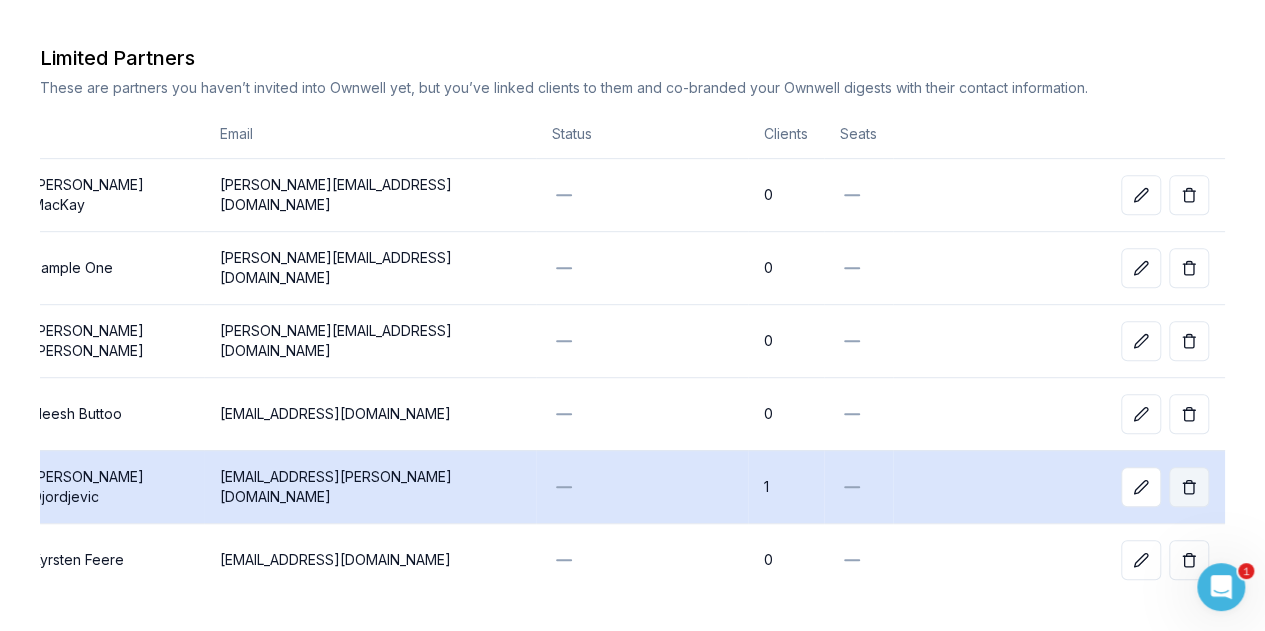 click 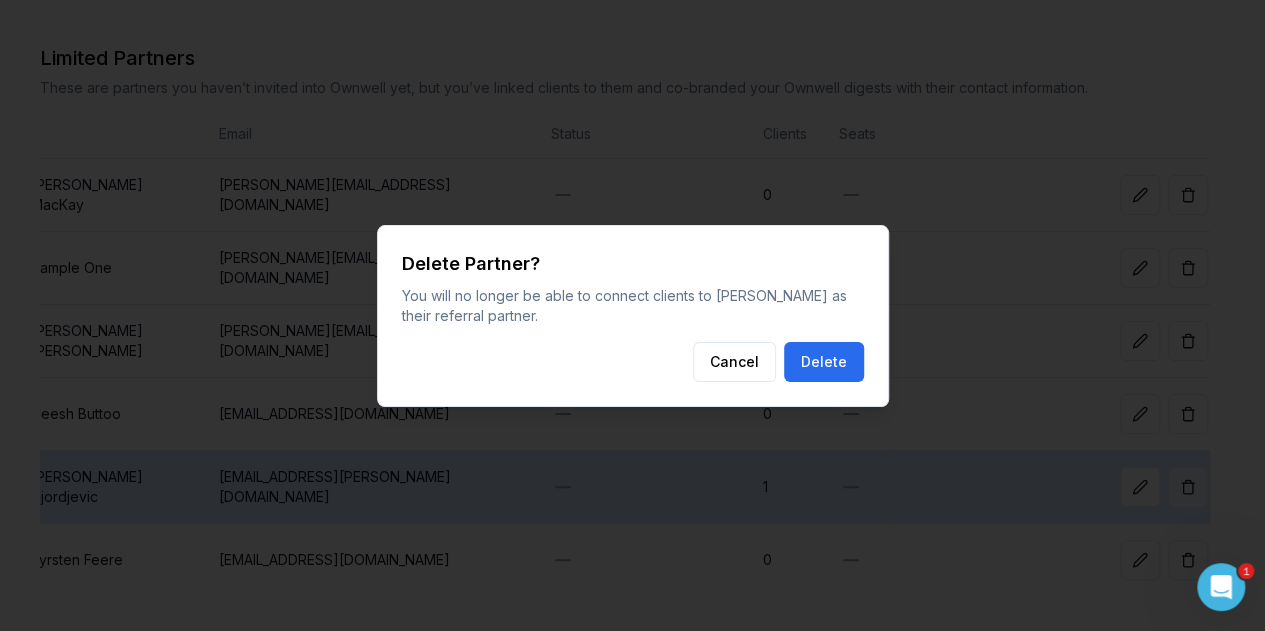 scroll, scrollTop: 0, scrollLeft: 68, axis: horizontal 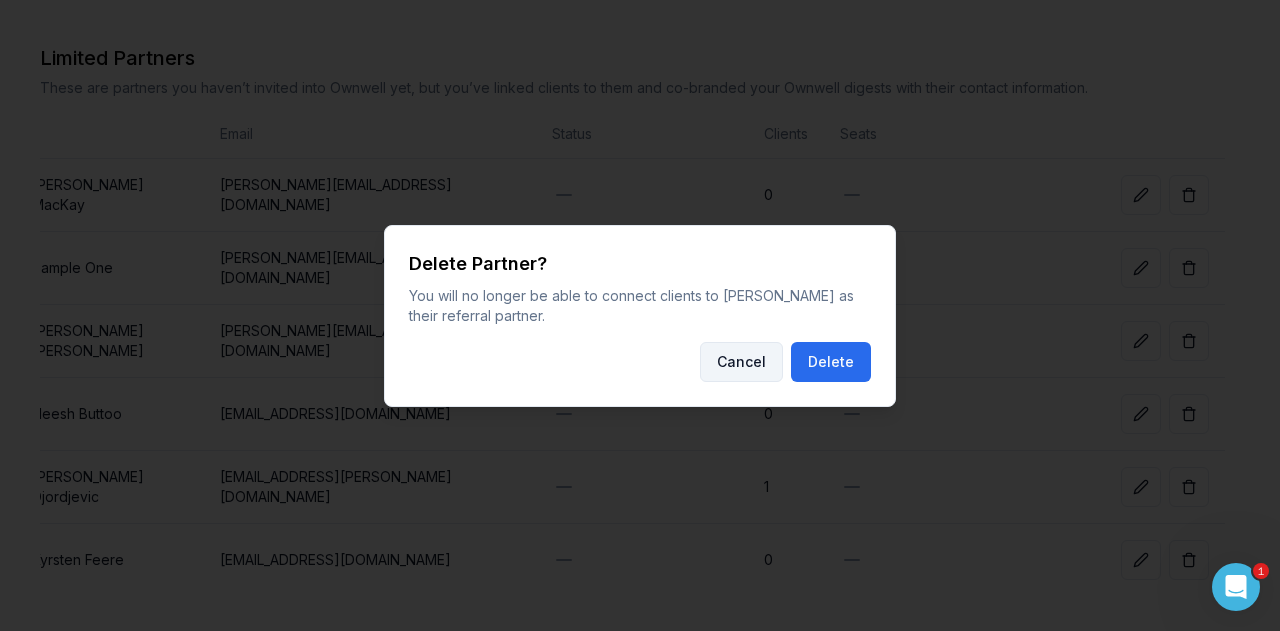 click on "Cancel" at bounding box center [741, 362] 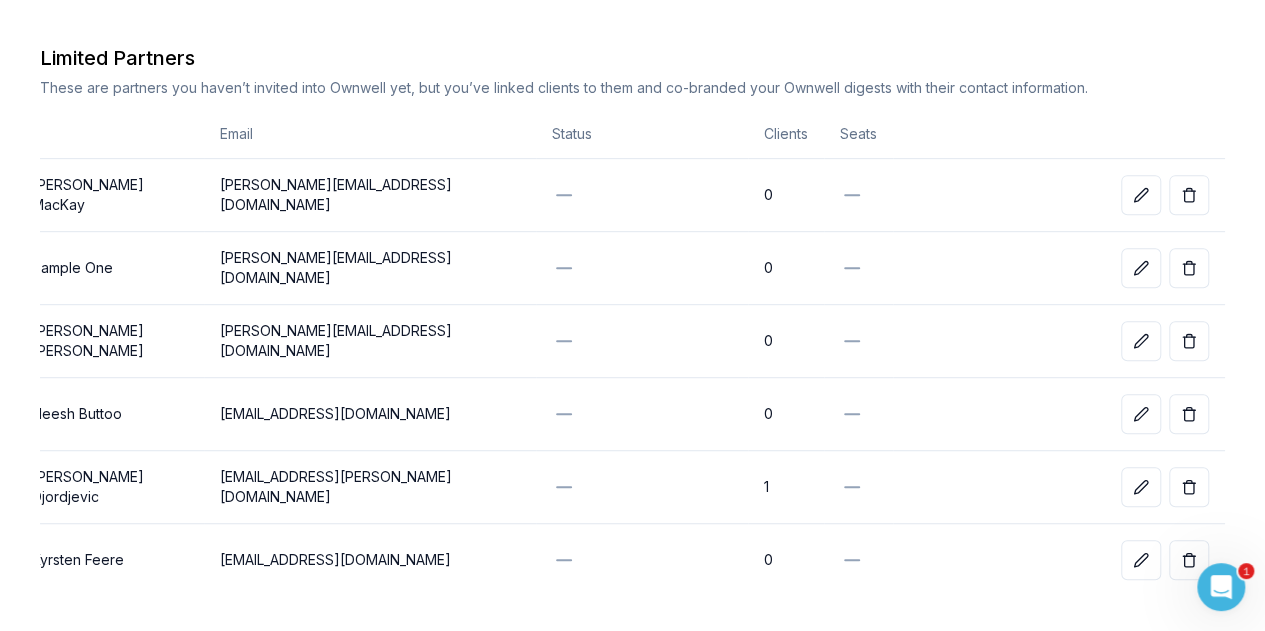 scroll, scrollTop: 0, scrollLeft: 54, axis: horizontal 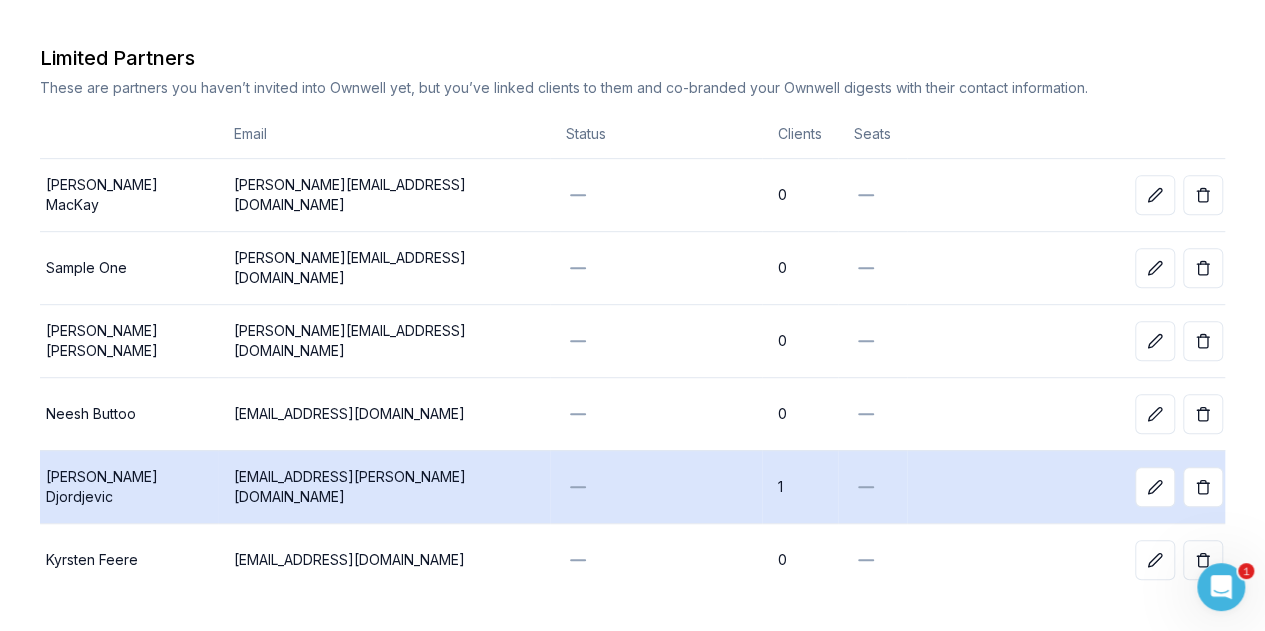 click at bounding box center (656, 487) 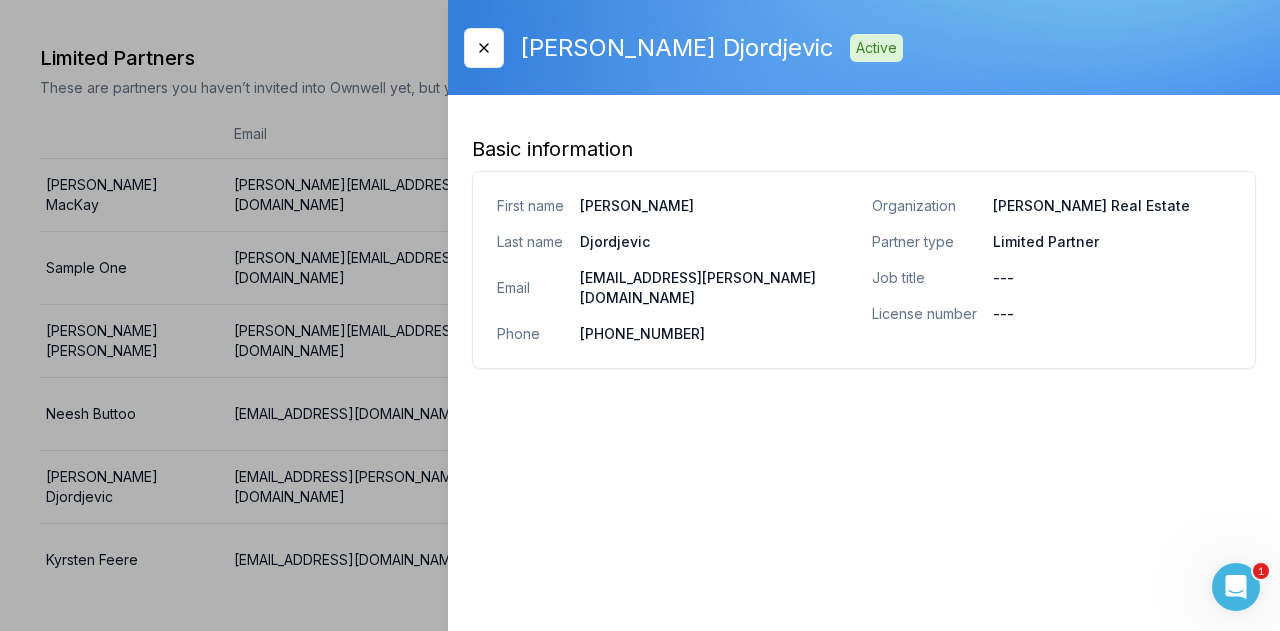 click on "Close Alex   Djordjevic Active Basic information First name Alex Last name Djordjevic Email alexdjordjevic@woolcott.ca Phone (289) 812-3786 Organization Woolcott Real Estate Partner type Limited Partner Job title --- License number ---" at bounding box center [864, 315] 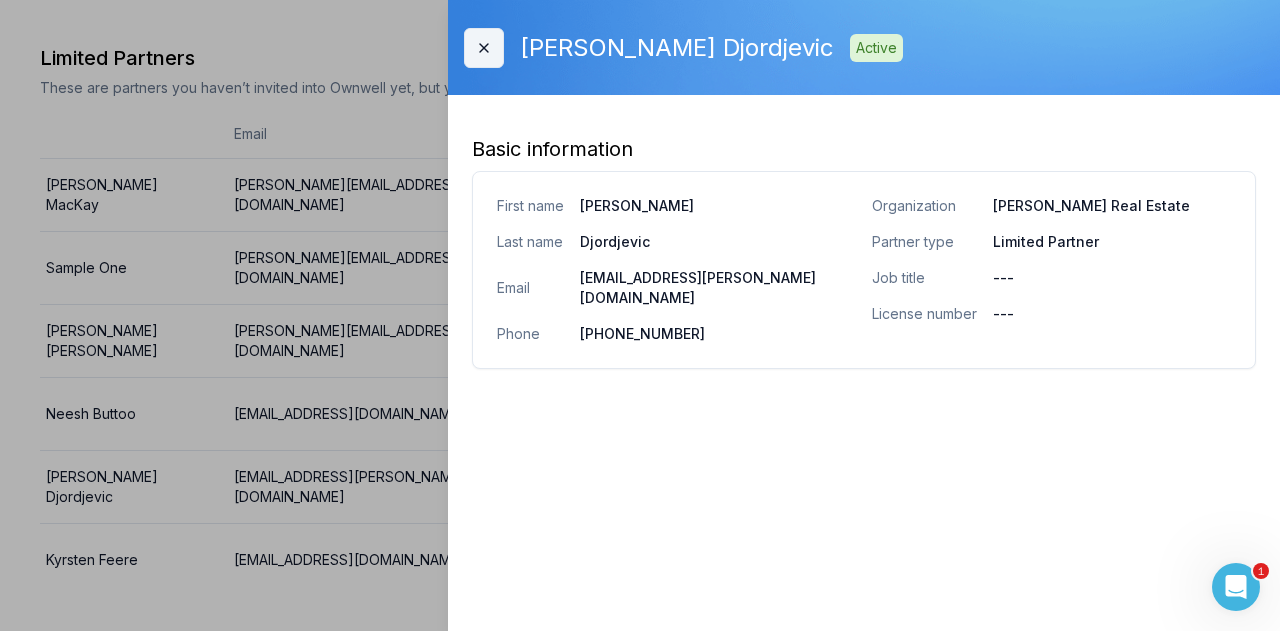 click 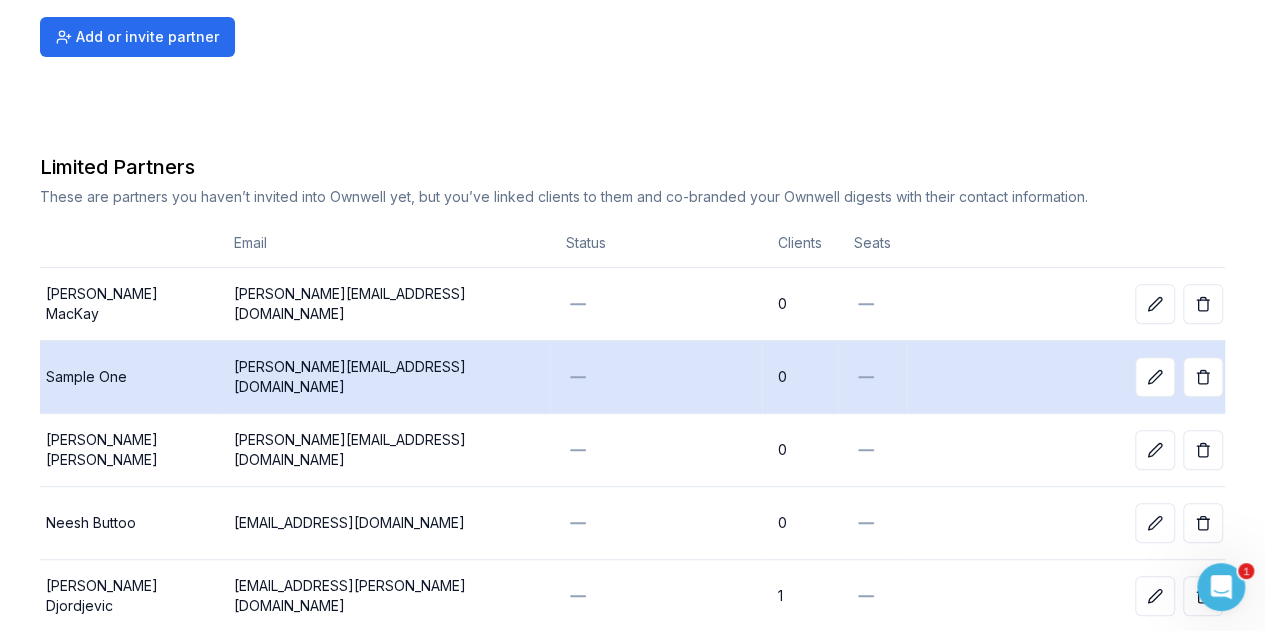 scroll, scrollTop: 307, scrollLeft: 0, axis: vertical 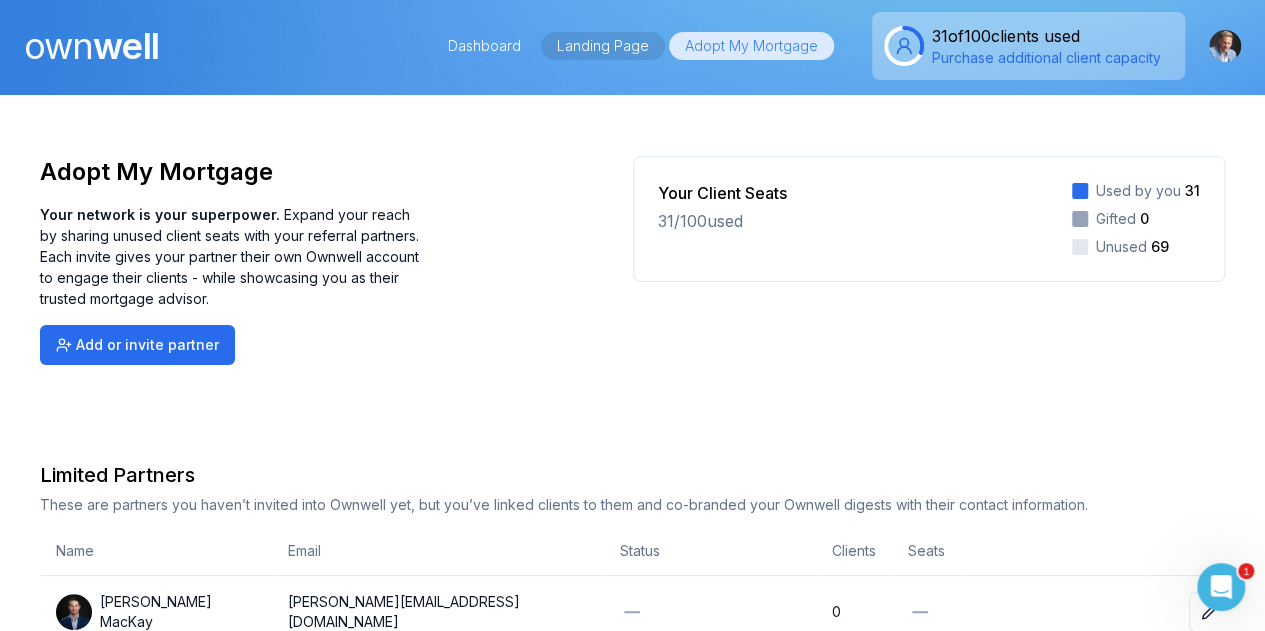 click on "Landing Page" at bounding box center (603, 46) 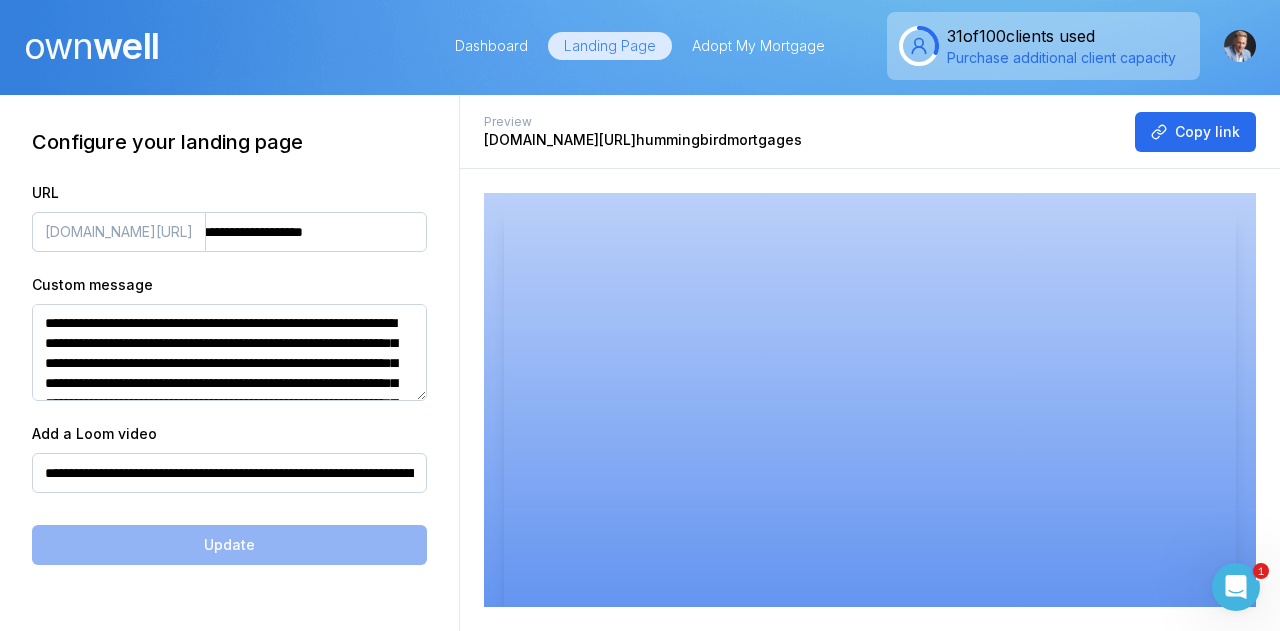 scroll, scrollTop: 1412, scrollLeft: 0, axis: vertical 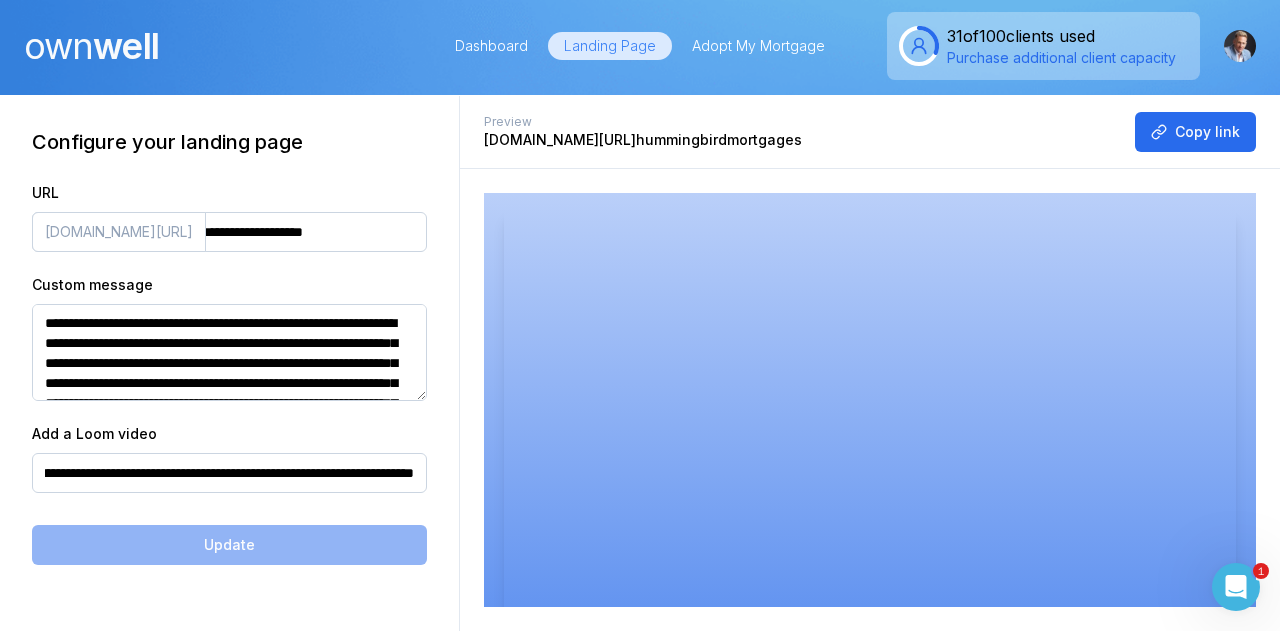 drag, startPoint x: 44, startPoint y: 477, endPoint x: 456, endPoint y: 482, distance: 412.03033 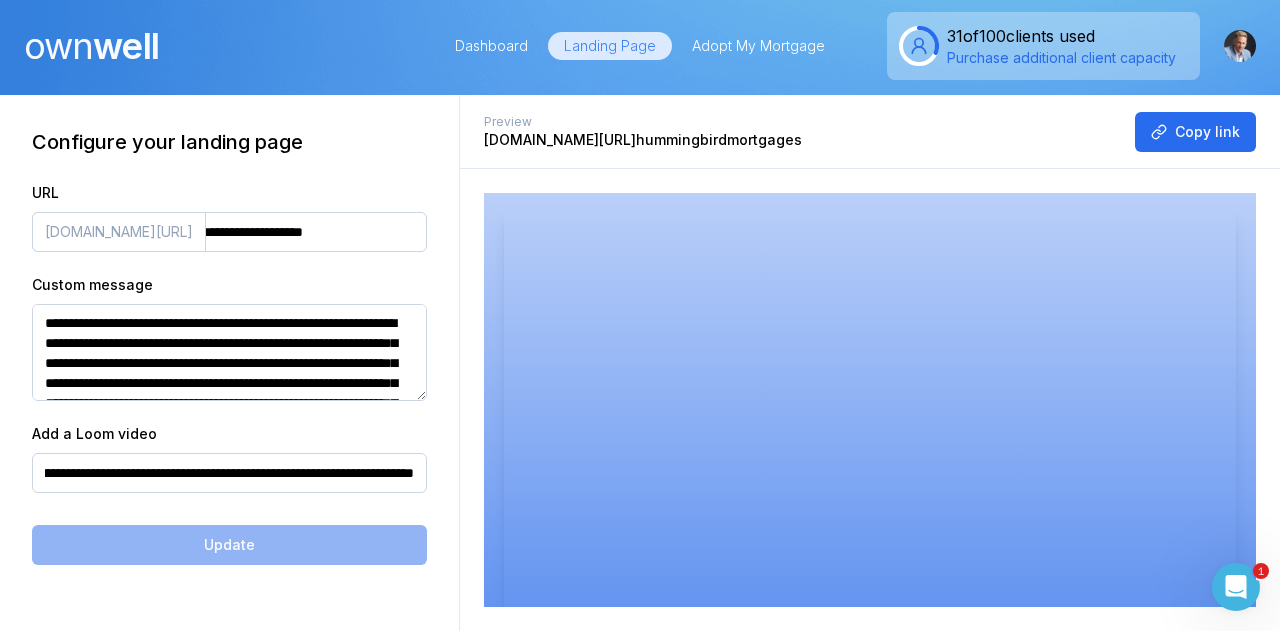 paste 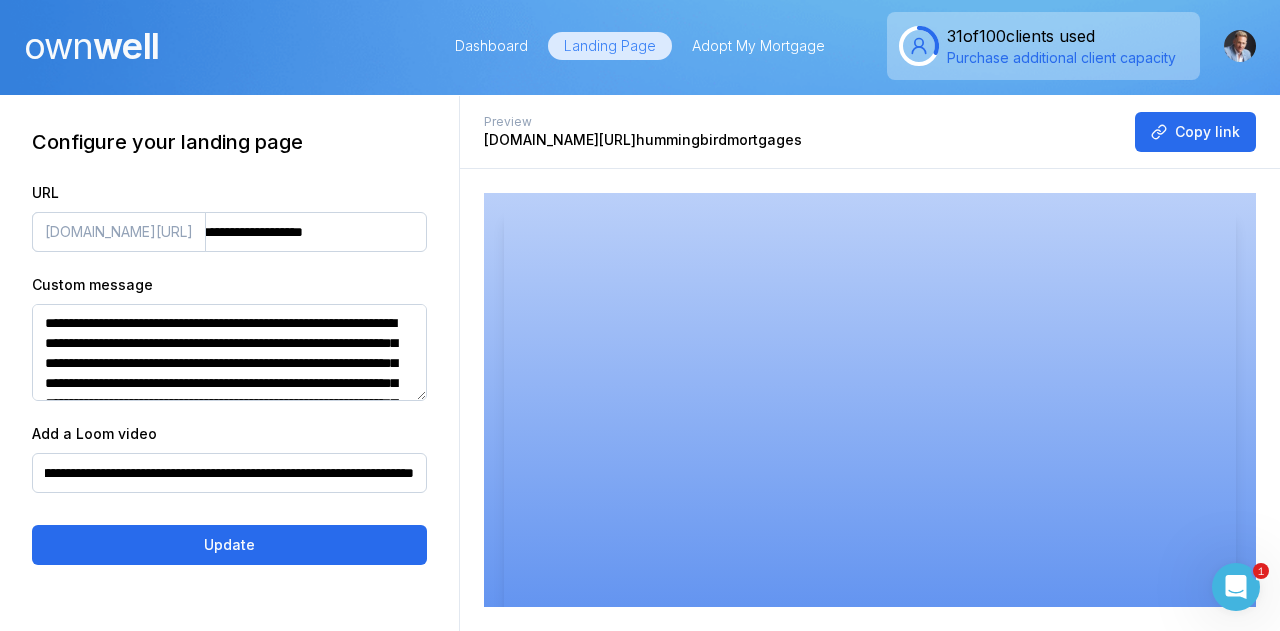 scroll, scrollTop: 0, scrollLeft: 401, axis: horizontal 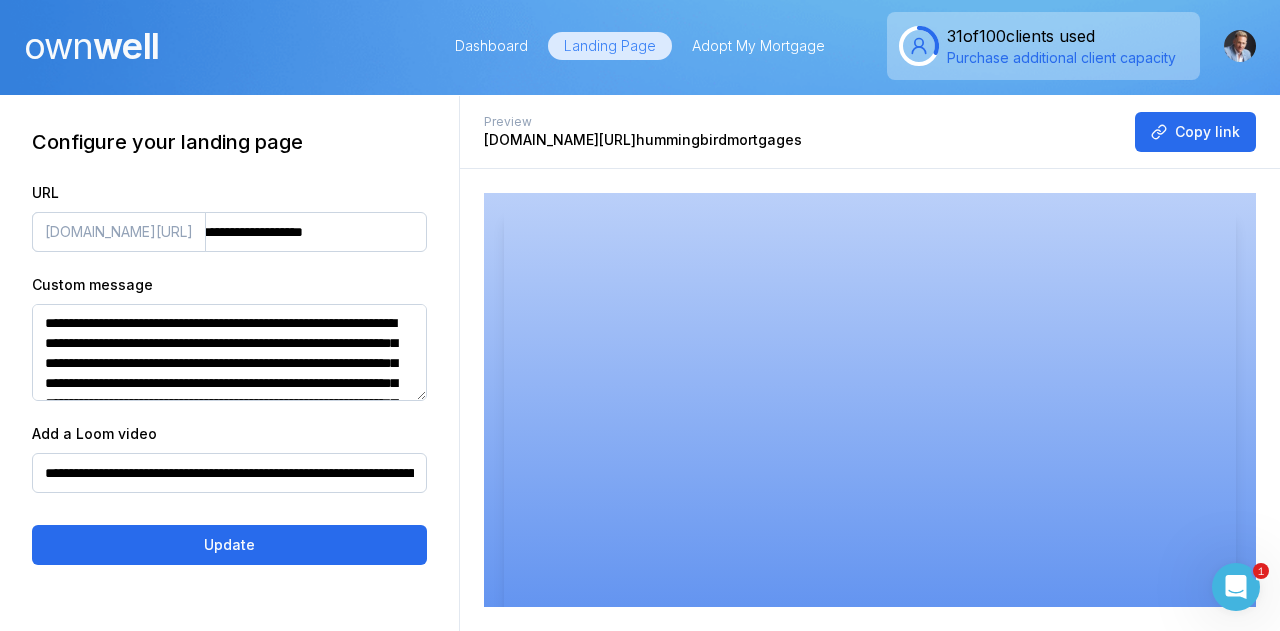 click on "Update" at bounding box center (229, 545) 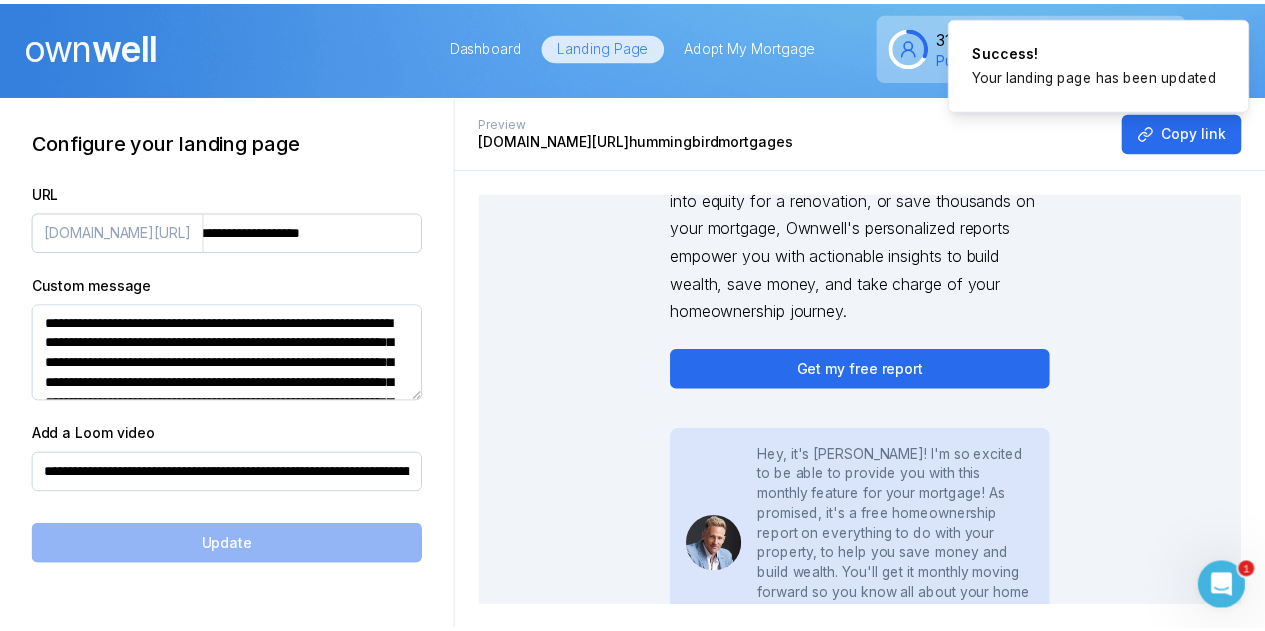 scroll, scrollTop: 0, scrollLeft: 0, axis: both 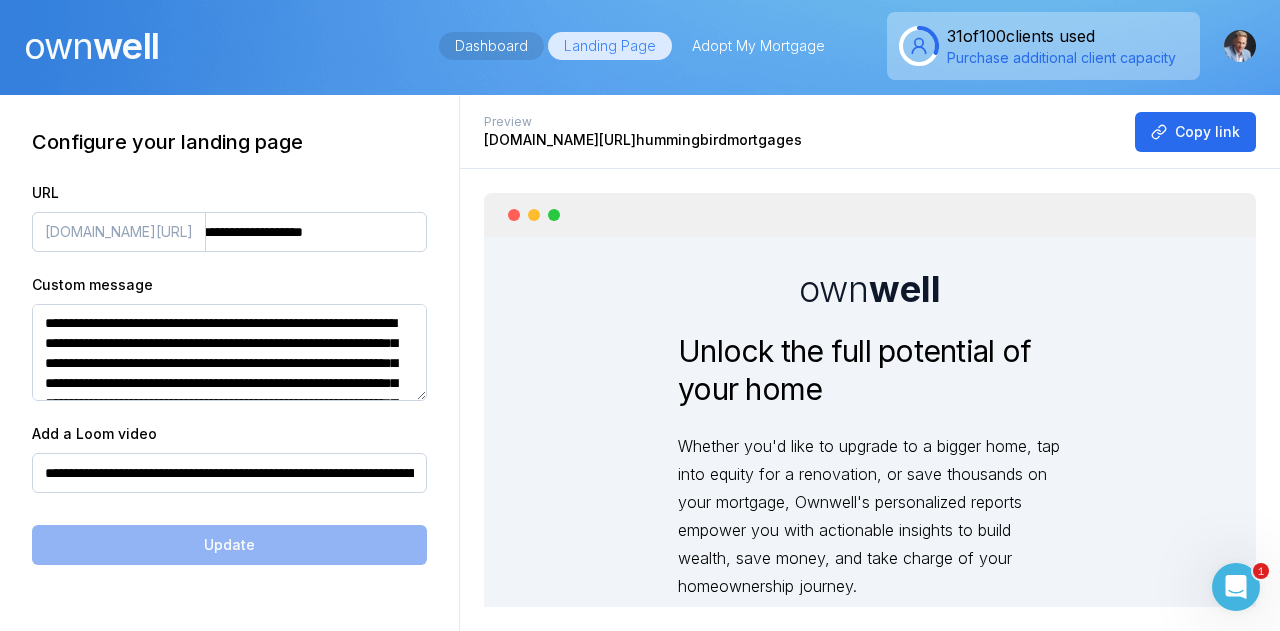 click on "Dashboard" at bounding box center [491, 46] 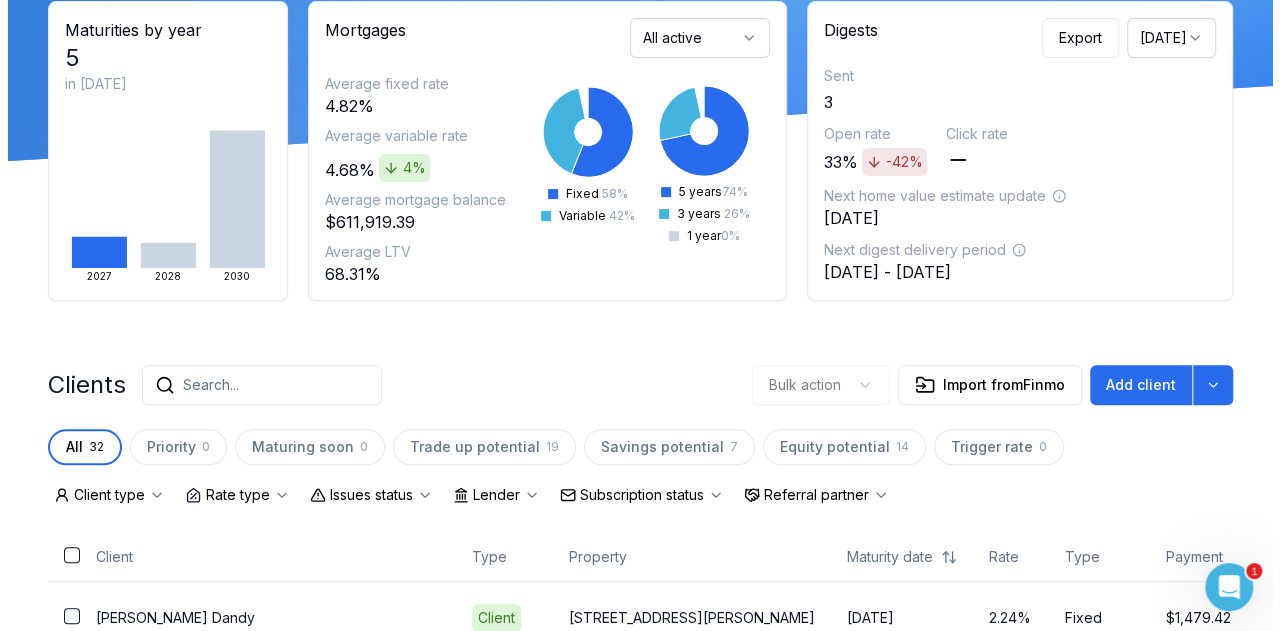 scroll, scrollTop: 0, scrollLeft: 0, axis: both 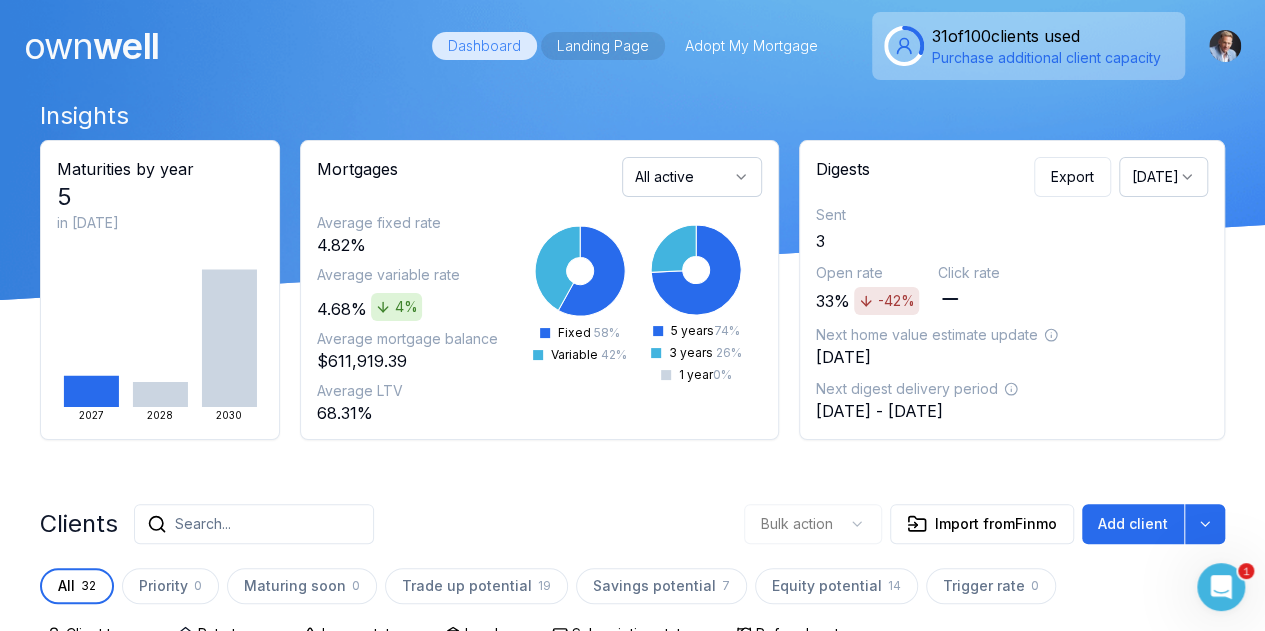 click on "Landing Page" at bounding box center [603, 46] 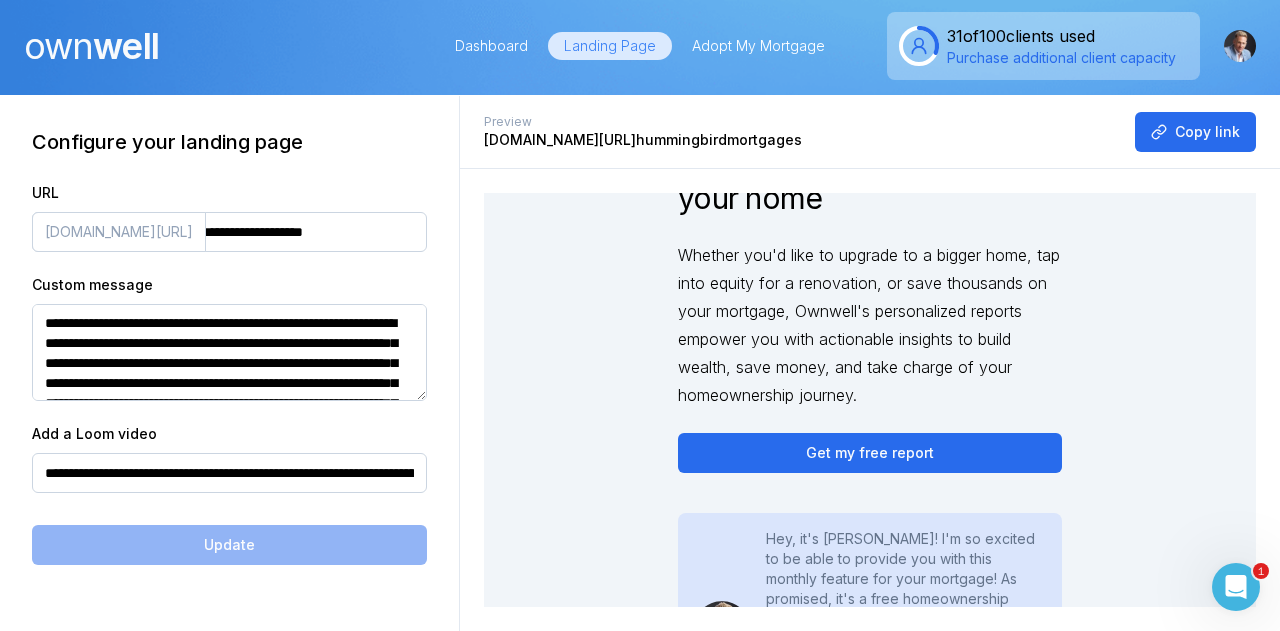 scroll, scrollTop: 192, scrollLeft: 0, axis: vertical 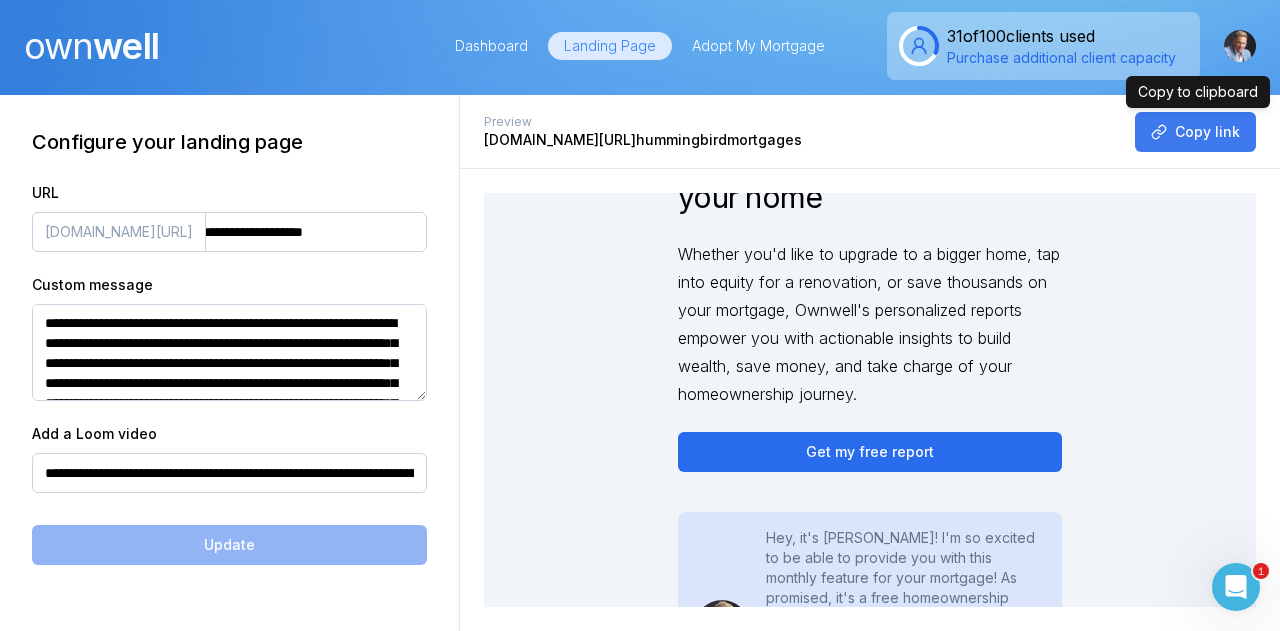 click on "Copy link" at bounding box center [1195, 132] 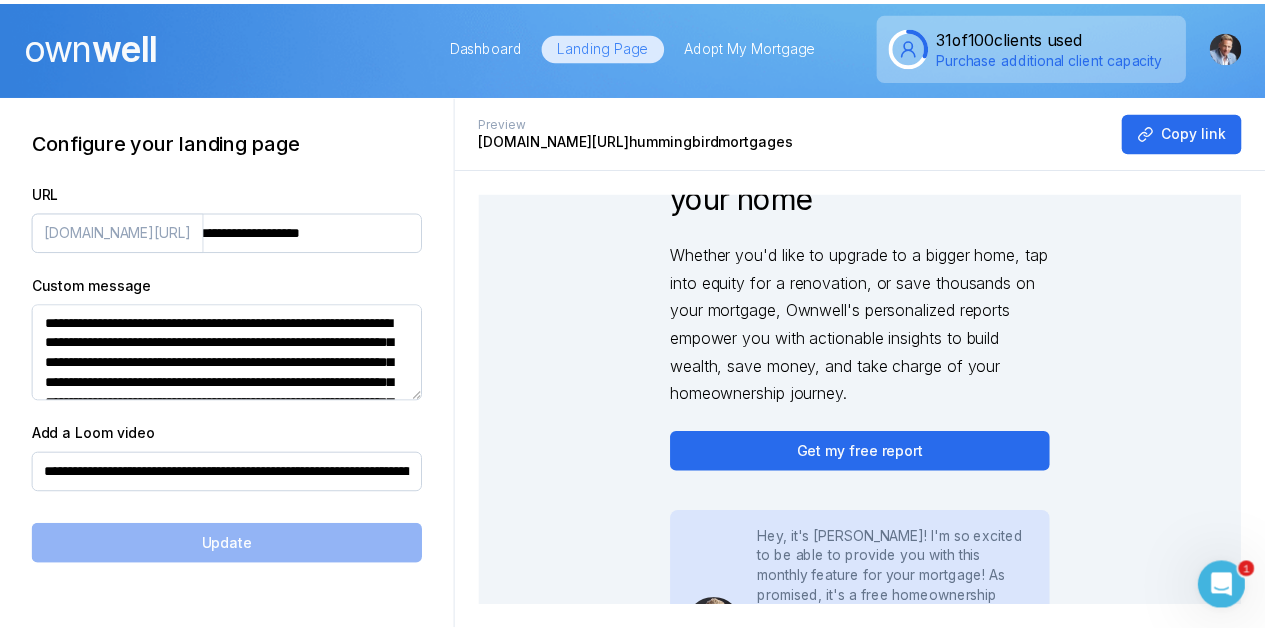 scroll, scrollTop: 0, scrollLeft: 0, axis: both 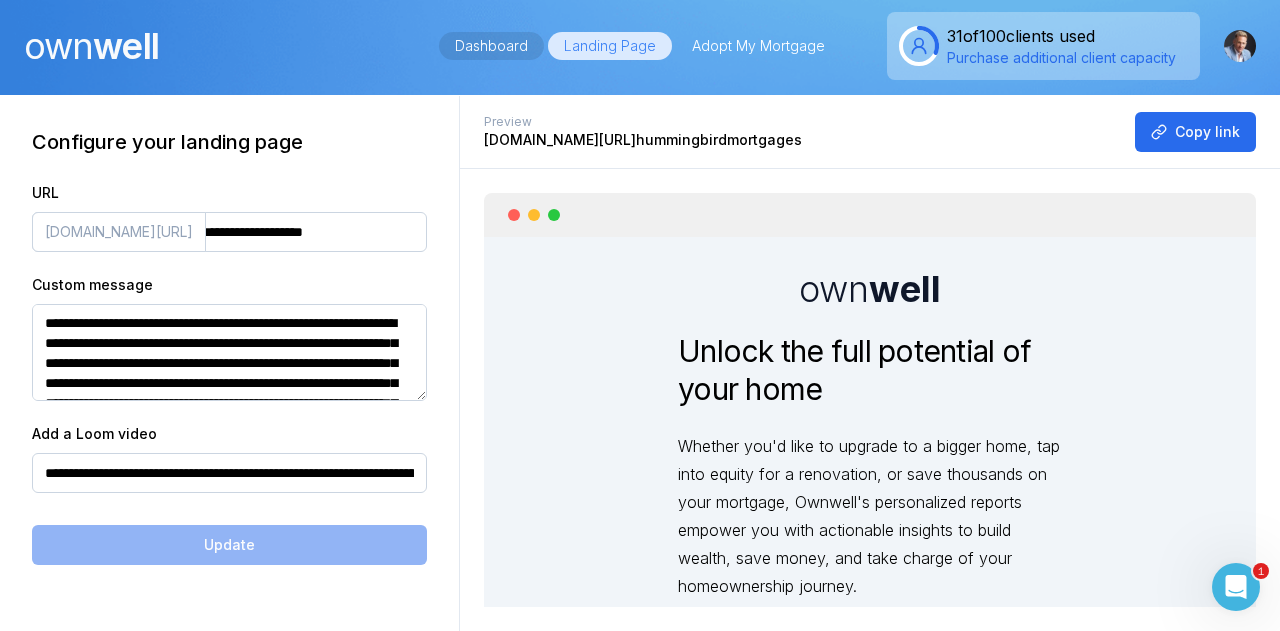 click on "Dashboard" at bounding box center [491, 46] 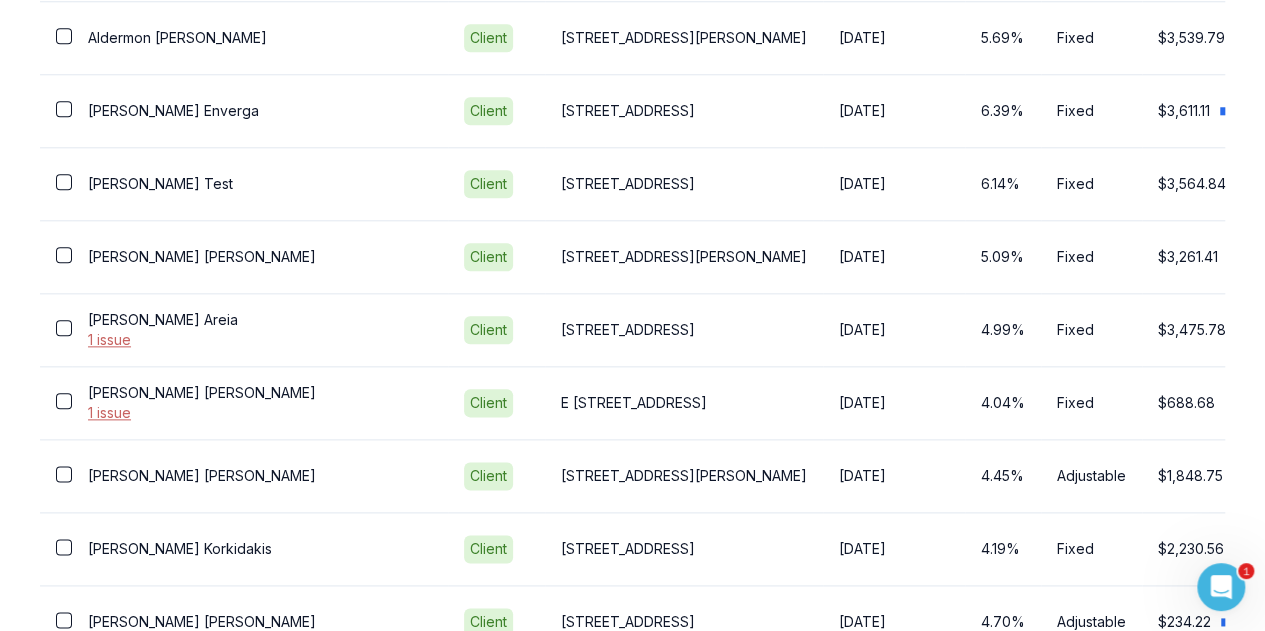 scroll, scrollTop: 1030, scrollLeft: 0, axis: vertical 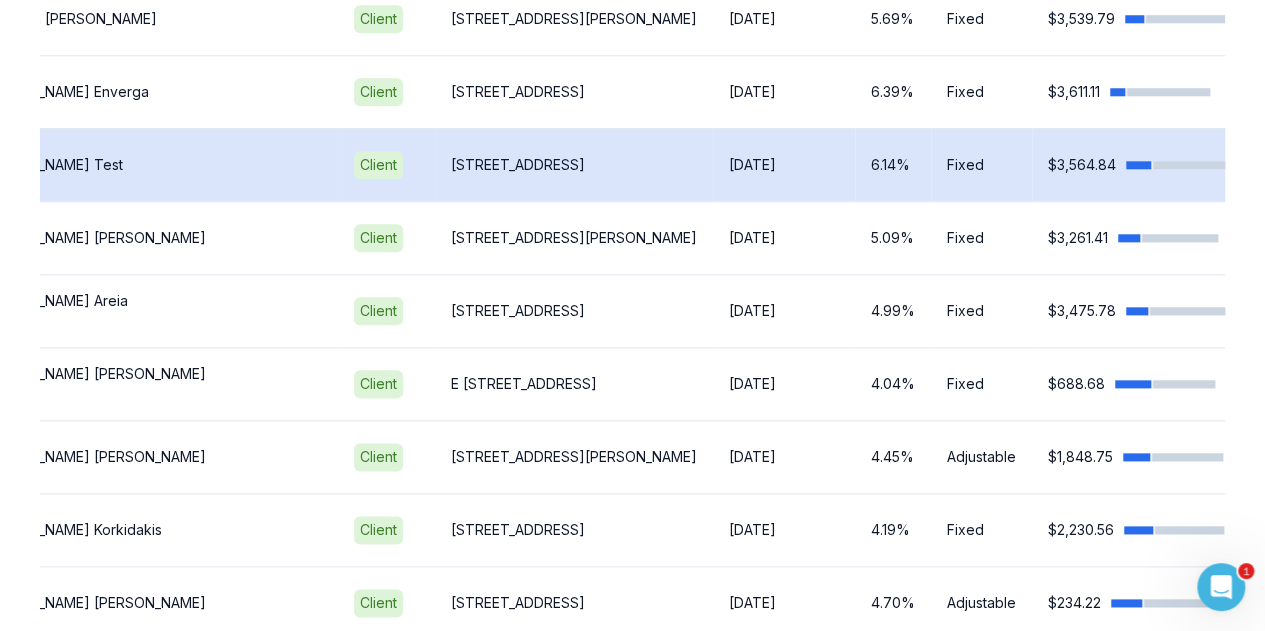 click on "Tammy    Test" at bounding box center (150, 164) 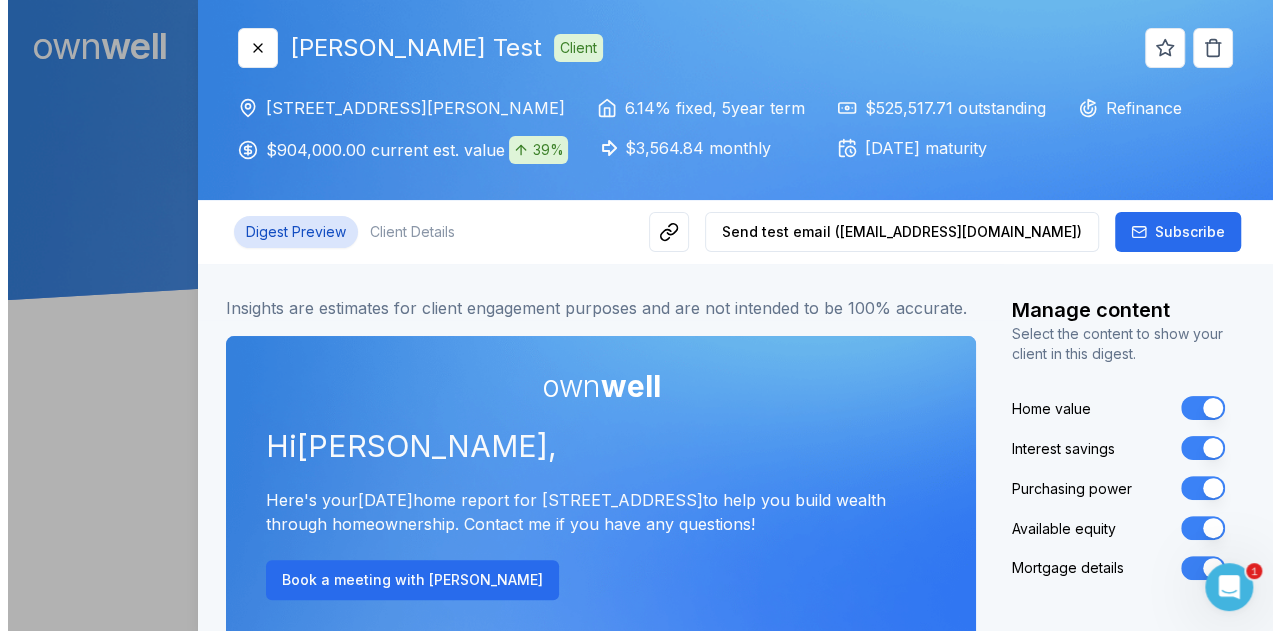 scroll, scrollTop: 0, scrollLeft: 0, axis: both 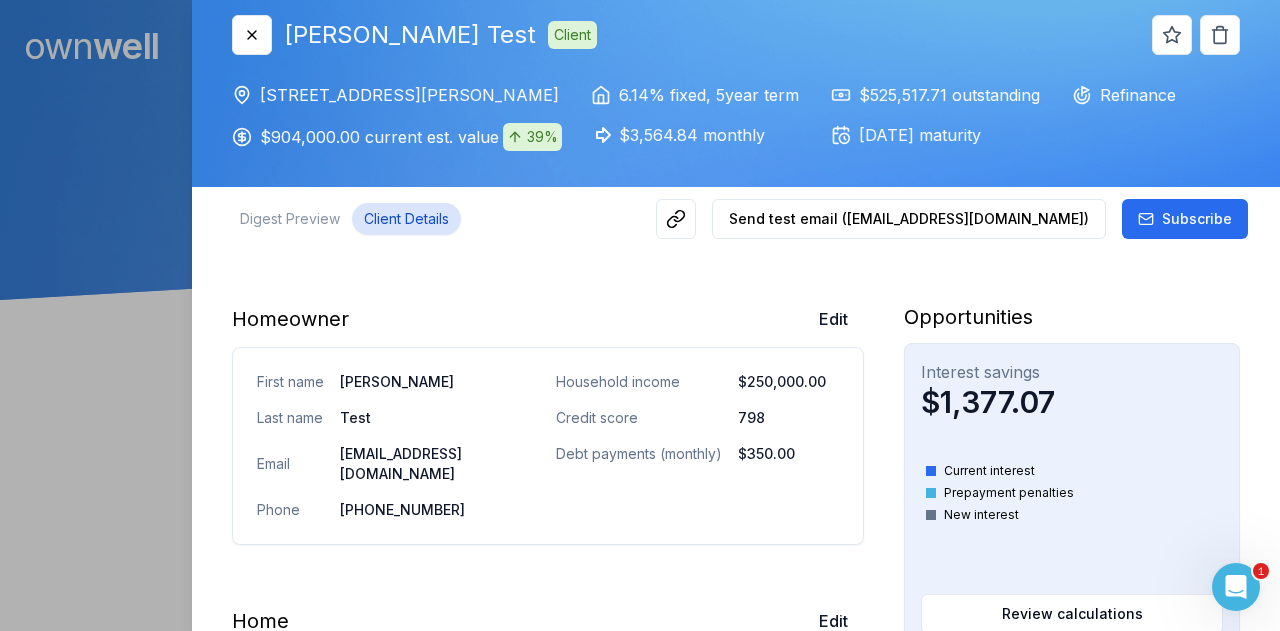 click on "Client Details" at bounding box center (406, 219) 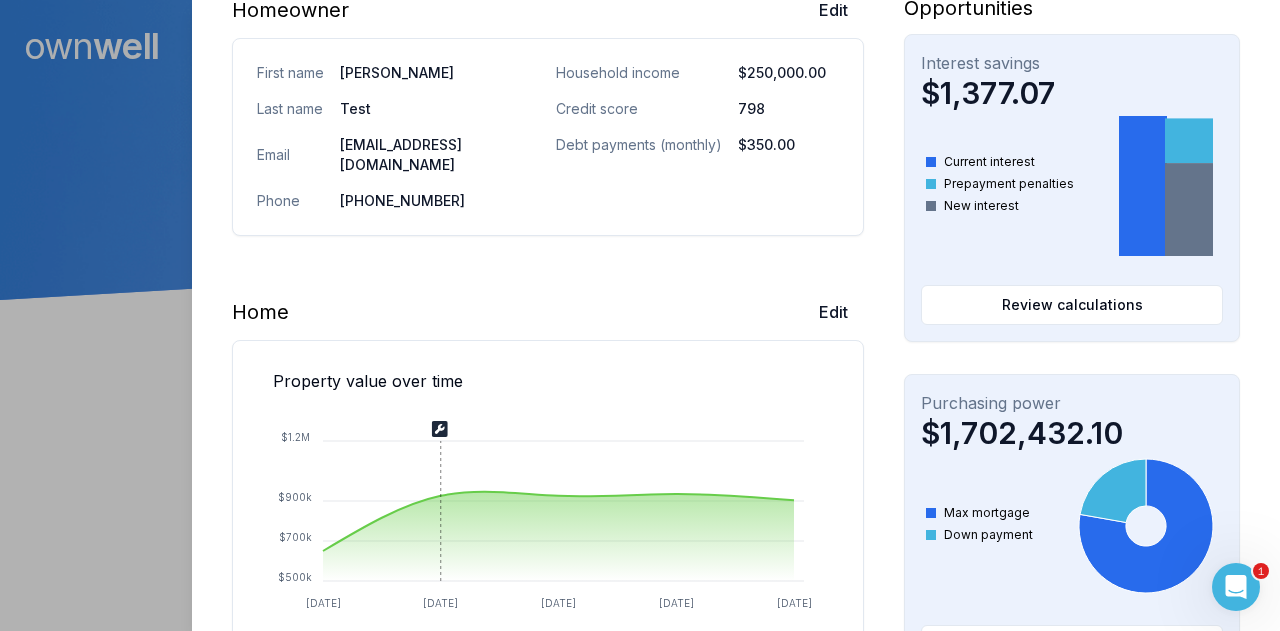 scroll, scrollTop: 304, scrollLeft: 0, axis: vertical 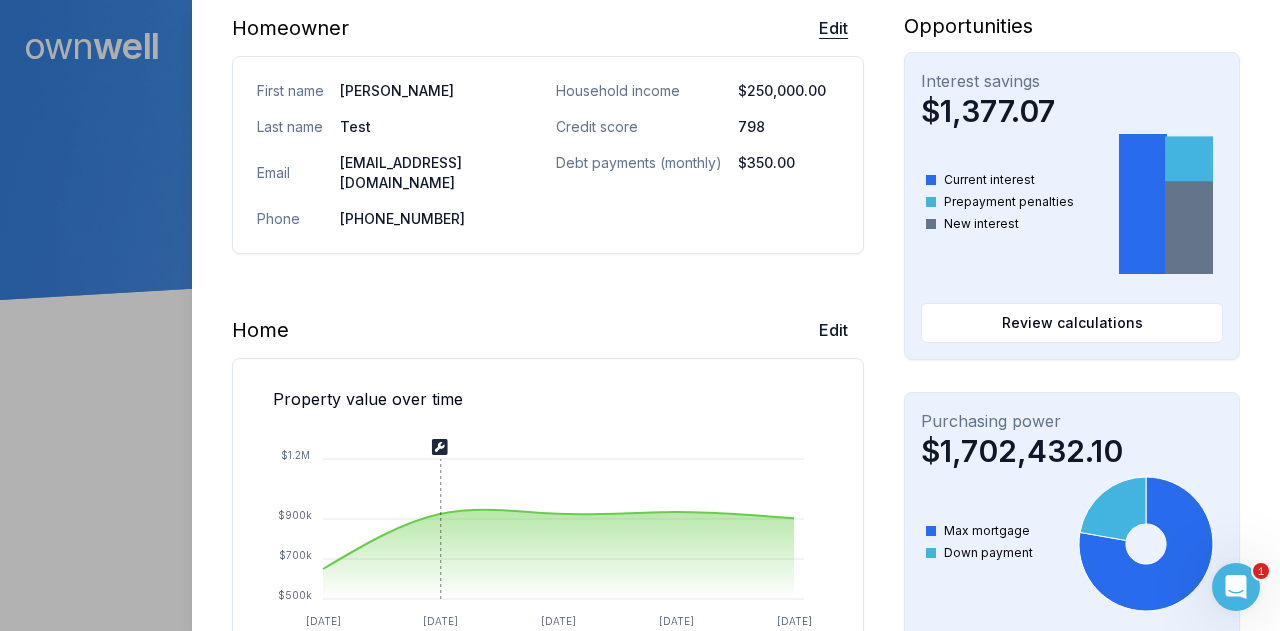 click on "Edit" at bounding box center [833, 28] 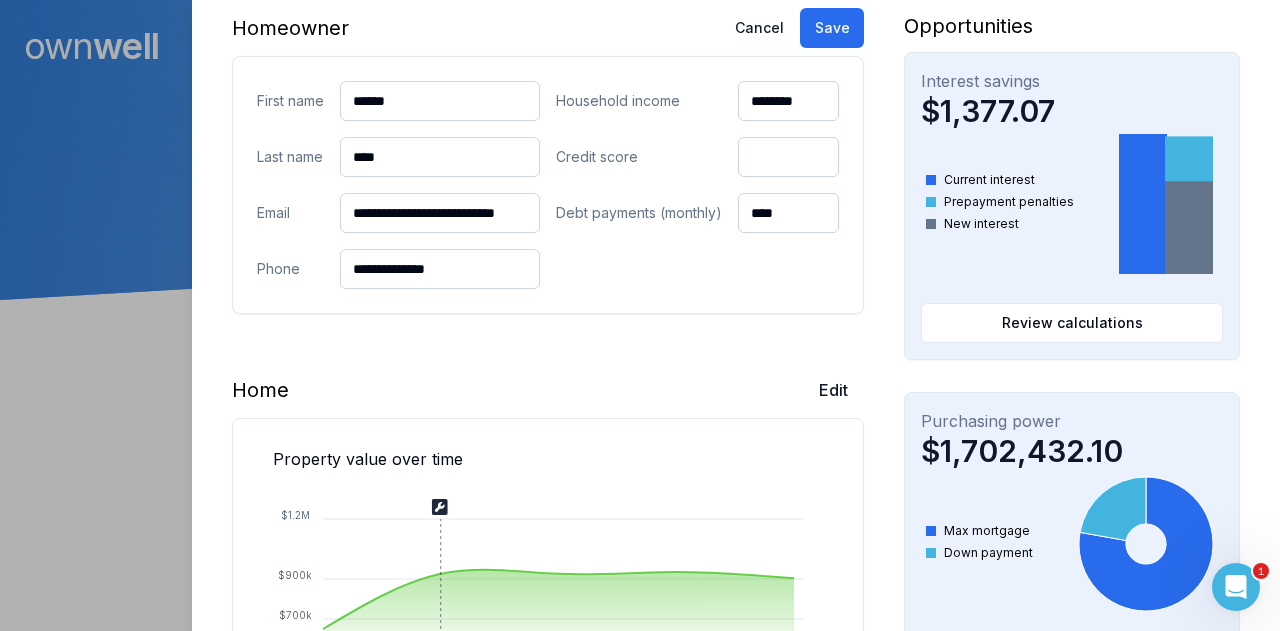 scroll, scrollTop: 0, scrollLeft: 52, axis: horizontal 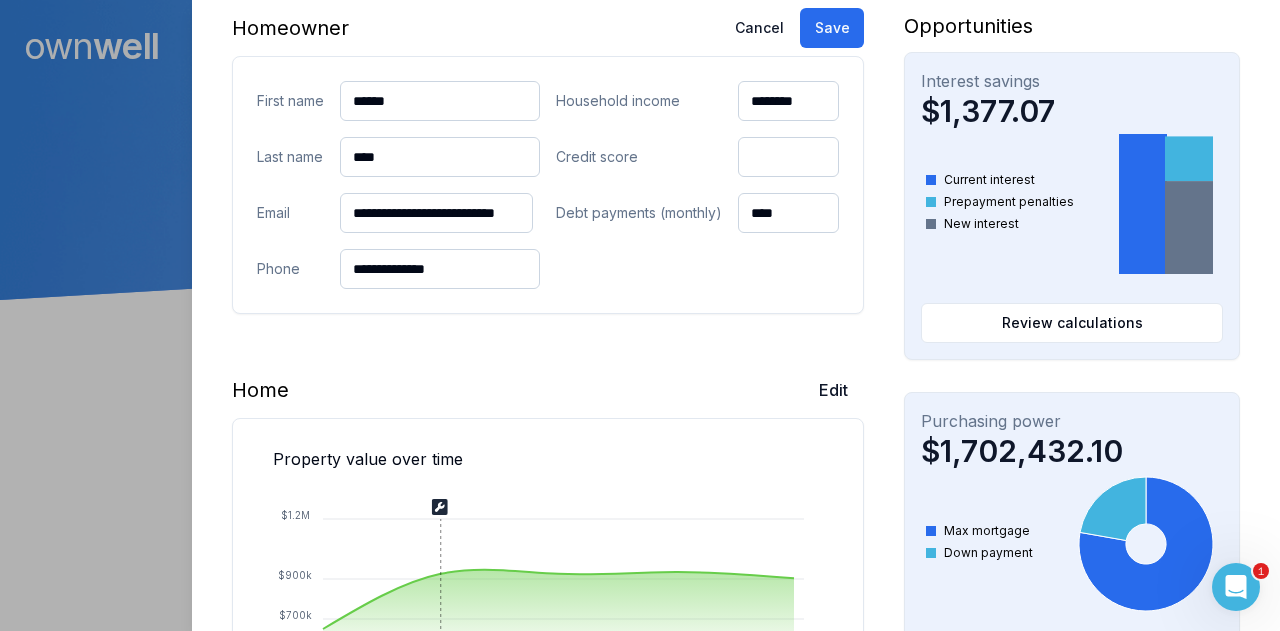 drag, startPoint x: 398, startPoint y: 219, endPoint x: 762, endPoint y: 249, distance: 365.23416 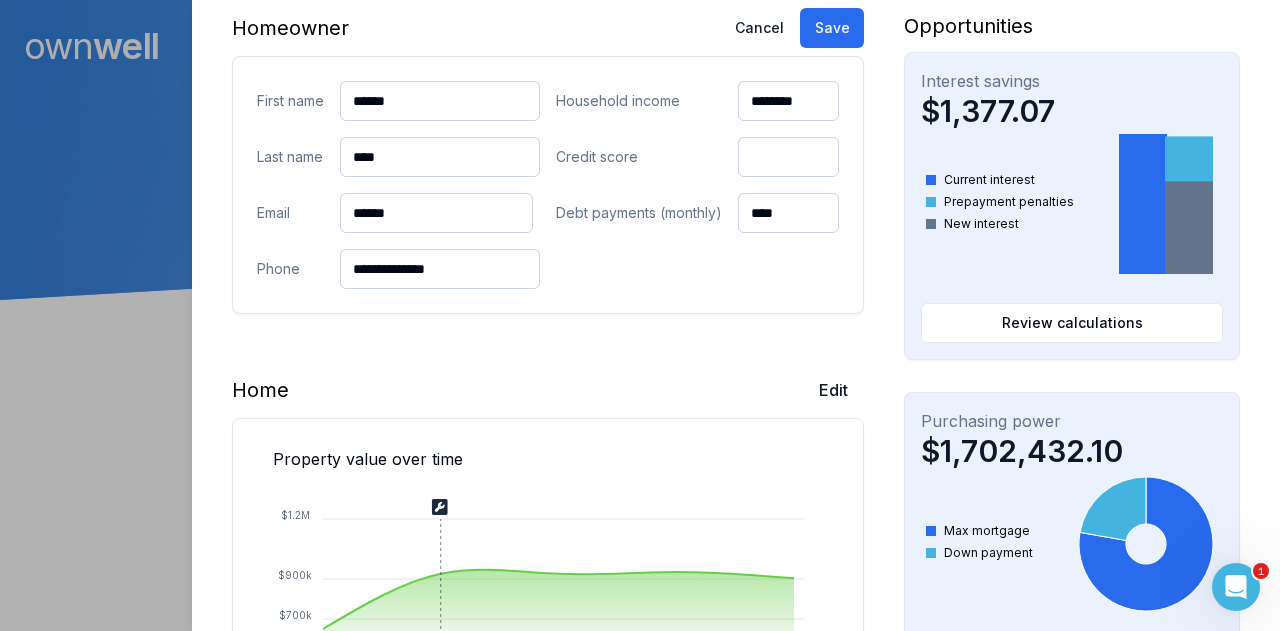 scroll, scrollTop: 0, scrollLeft: 0, axis: both 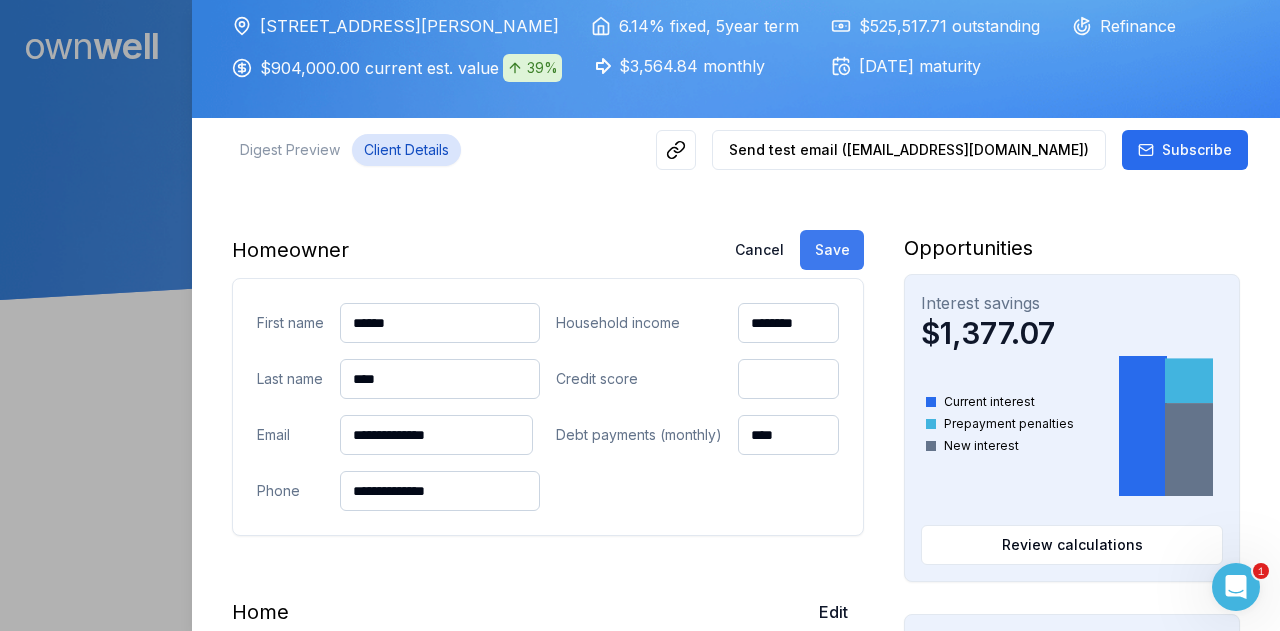 type on "**********" 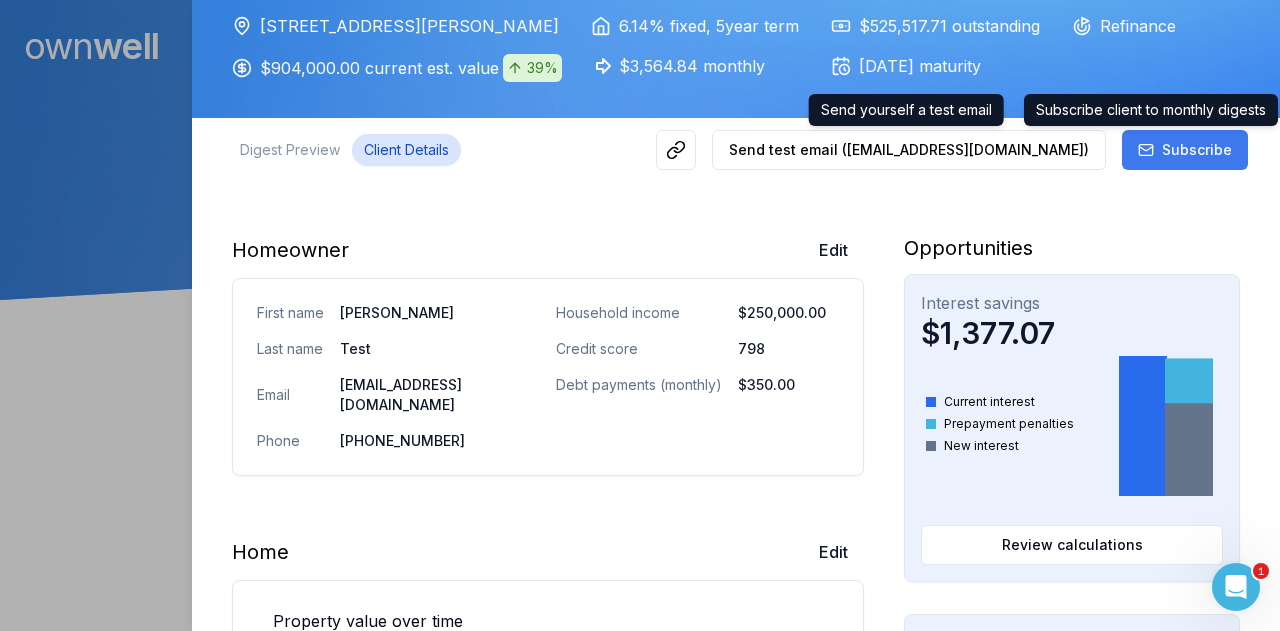 click 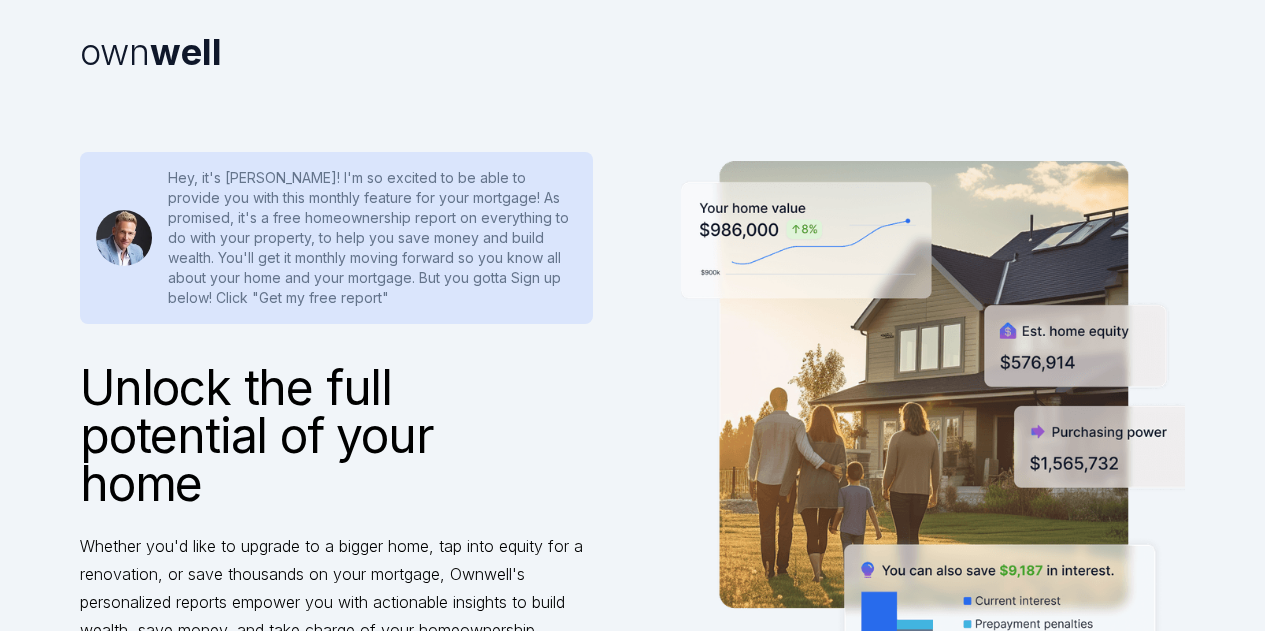 scroll, scrollTop: 0, scrollLeft: 0, axis: both 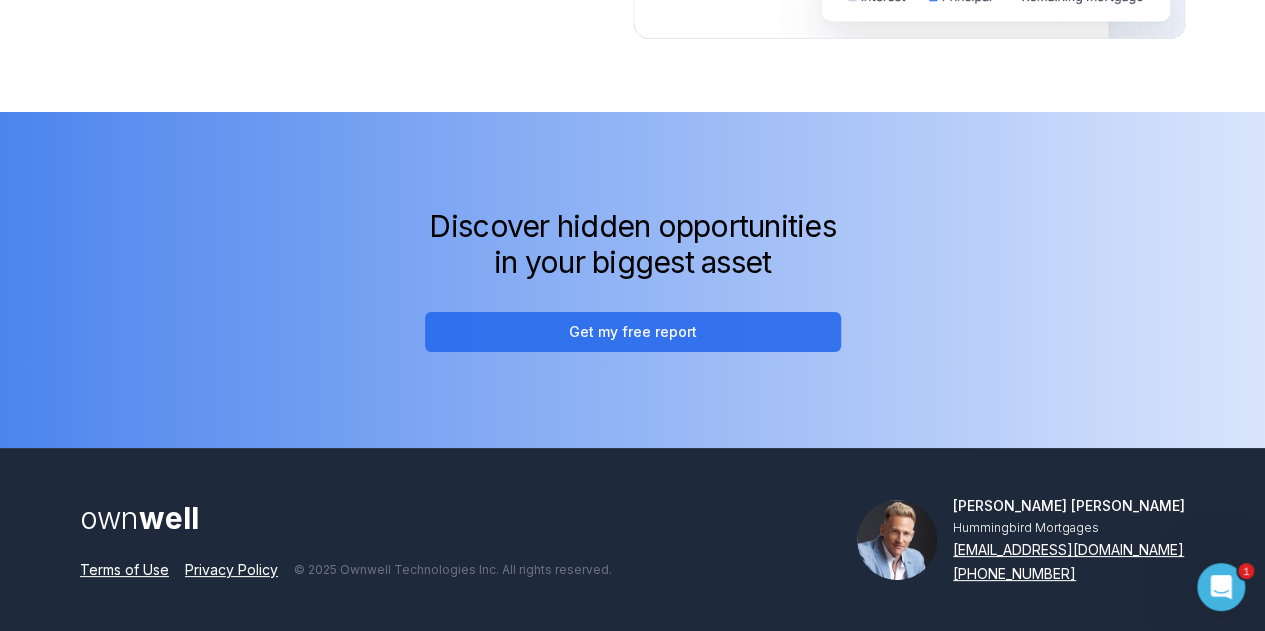 click on "Get my free report" at bounding box center [633, 332] 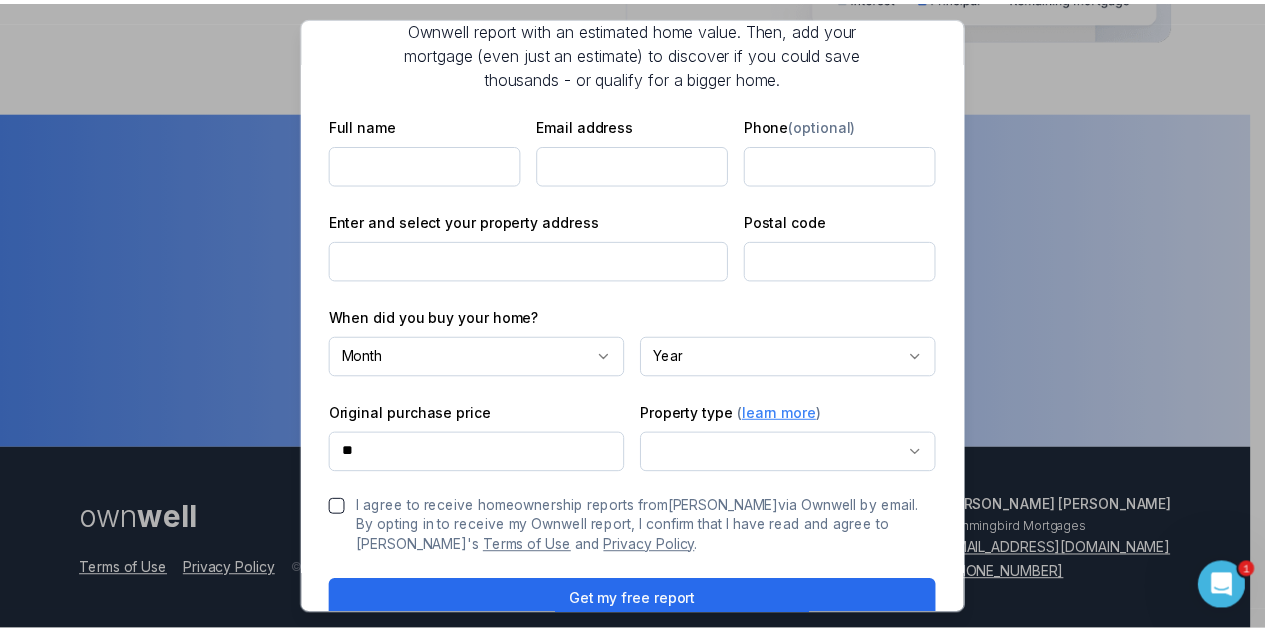 scroll, scrollTop: 0, scrollLeft: 0, axis: both 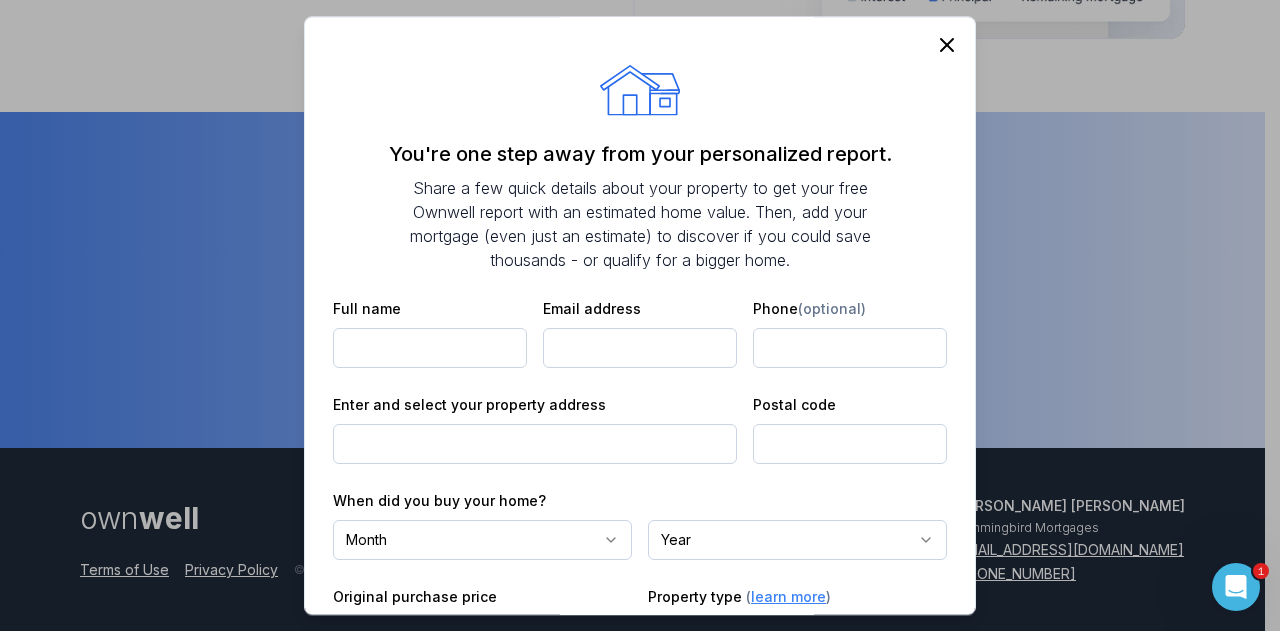 click 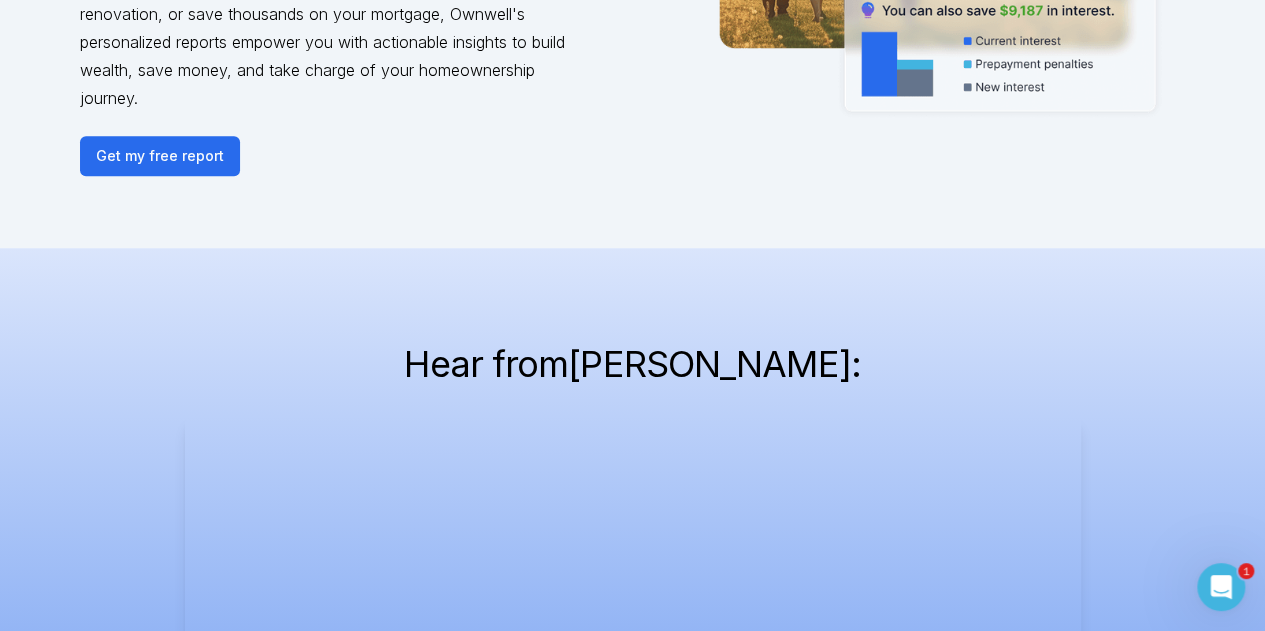 scroll, scrollTop: 0, scrollLeft: 0, axis: both 